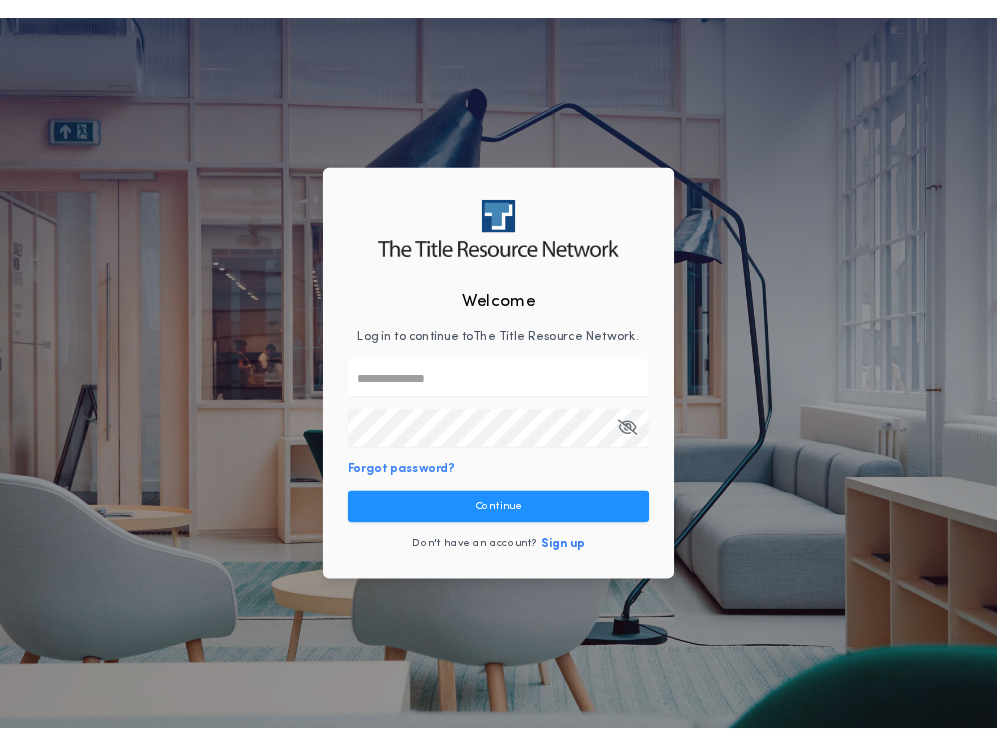 scroll, scrollTop: 0, scrollLeft: 0, axis: both 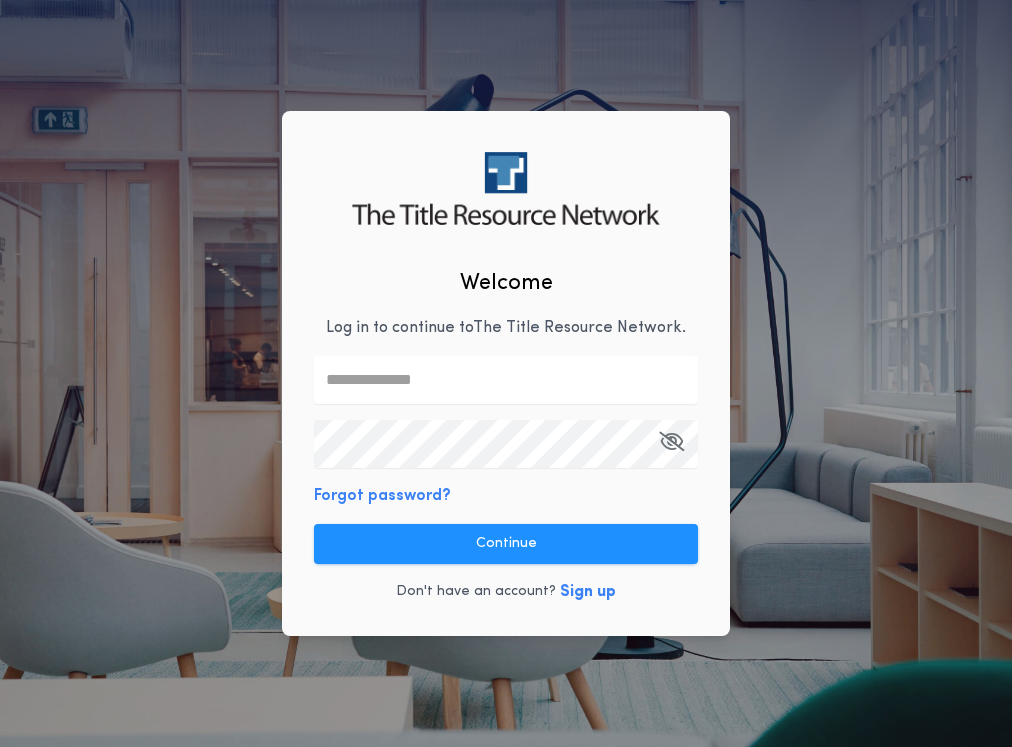 click at bounding box center (506, 380) 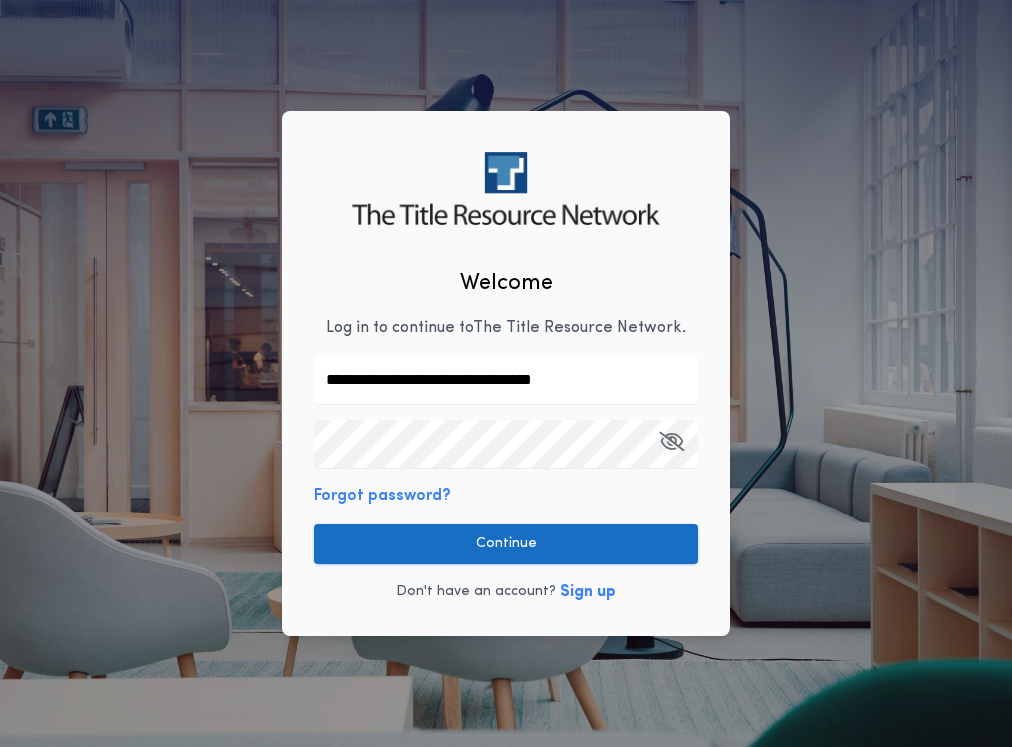 click on "Continue" at bounding box center [506, 544] 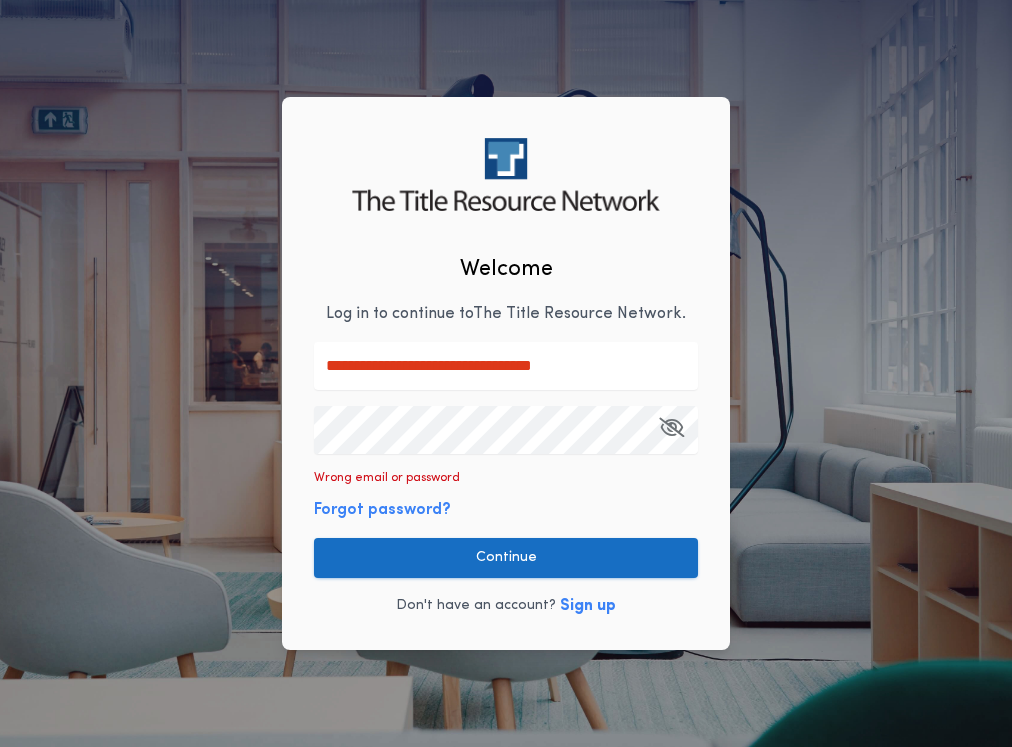 click on "Continue" at bounding box center [506, 558] 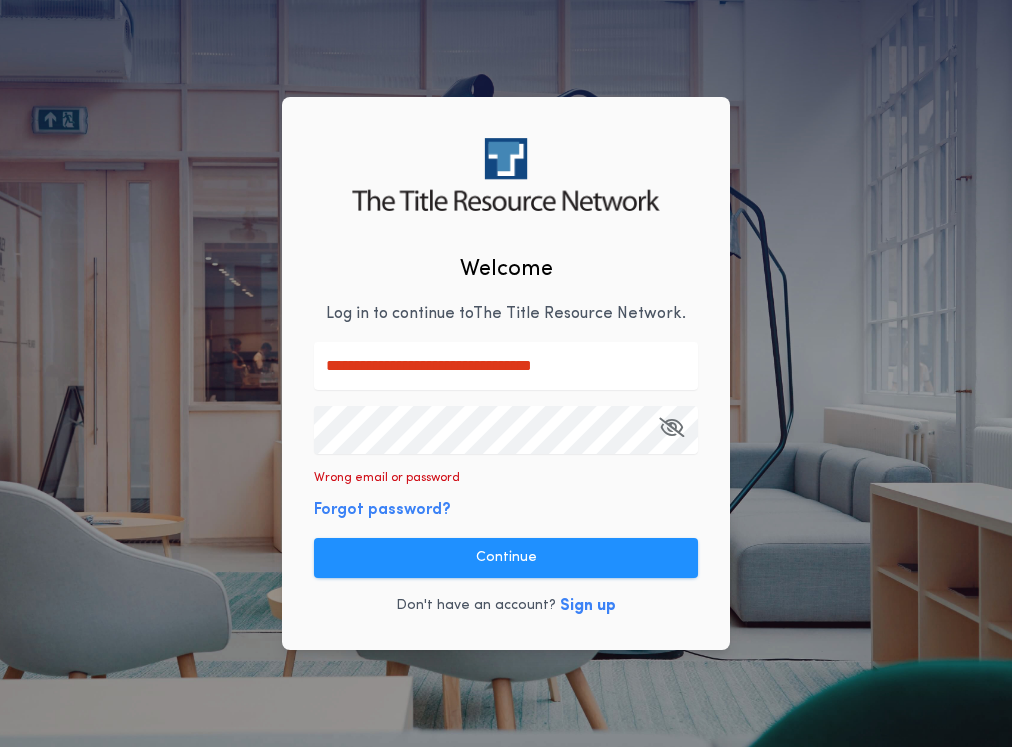 click on "Sign up" at bounding box center [588, 606] 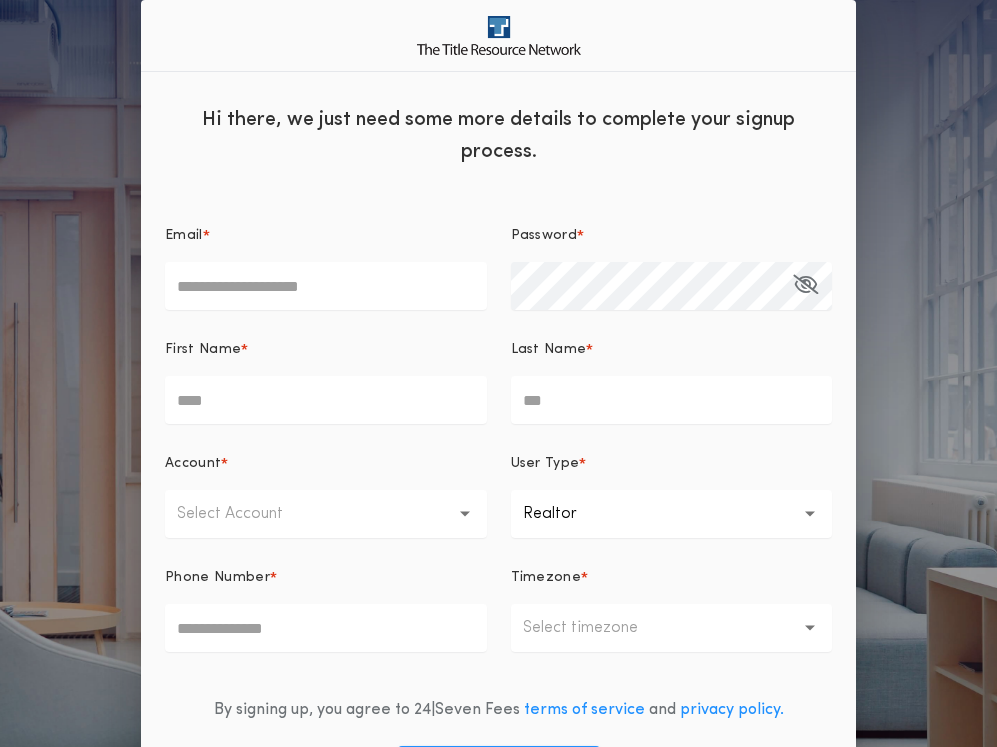 click on "Email *" at bounding box center (326, 286) 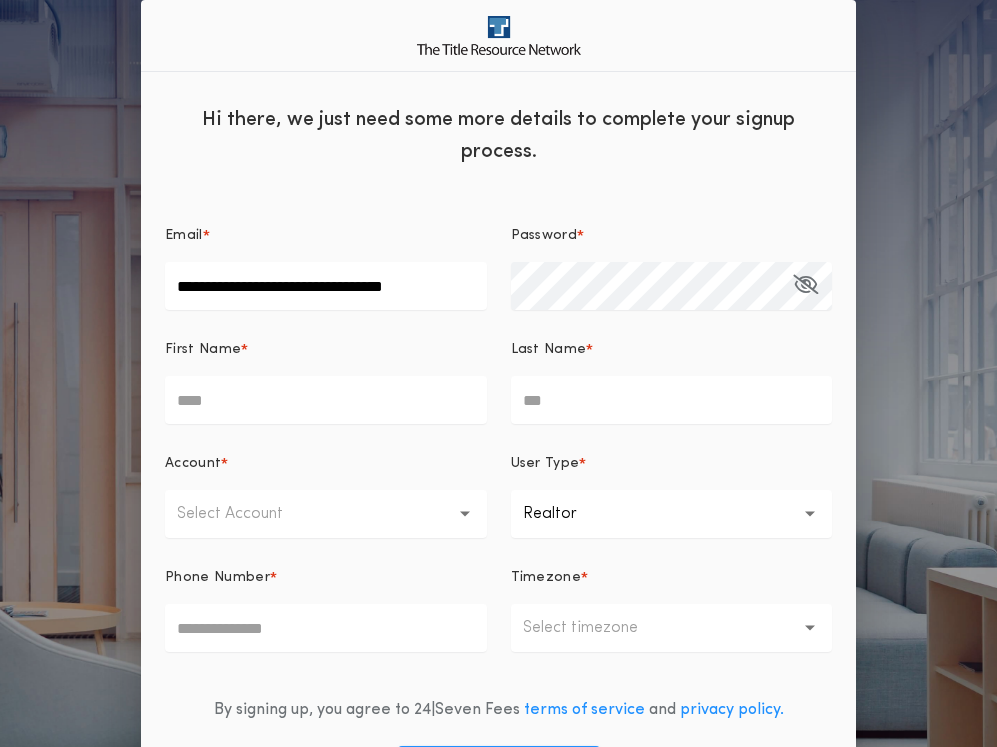 click on "Complete Sign Up" at bounding box center [499, 764] 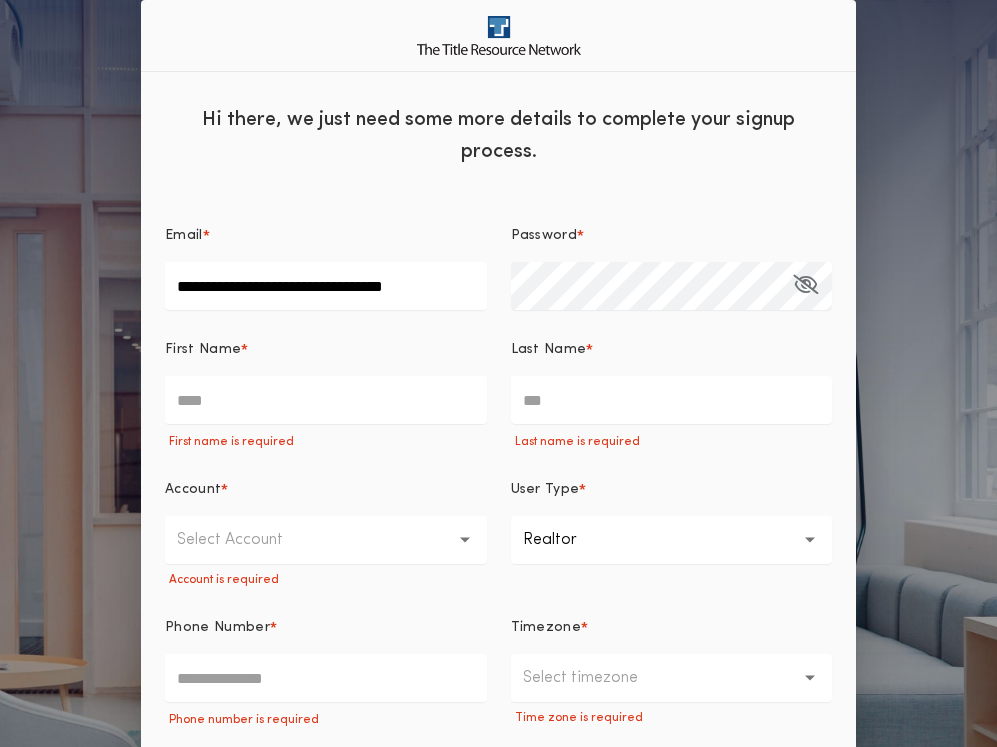 click at bounding box center [805, 284] 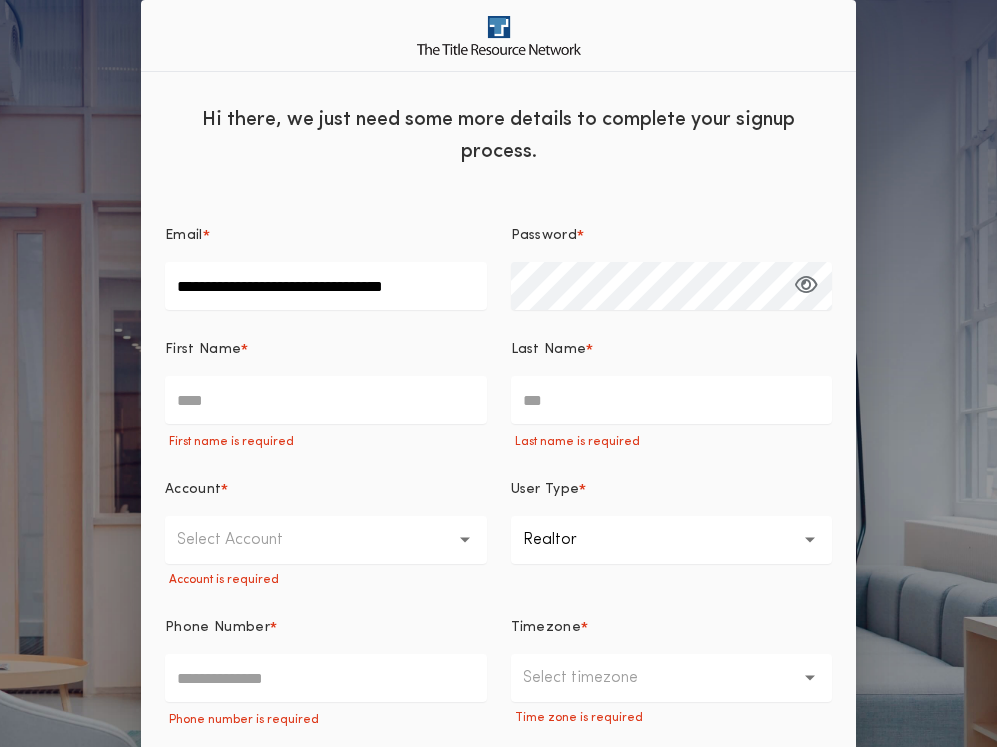 click on "First Name *" at bounding box center [326, 400] 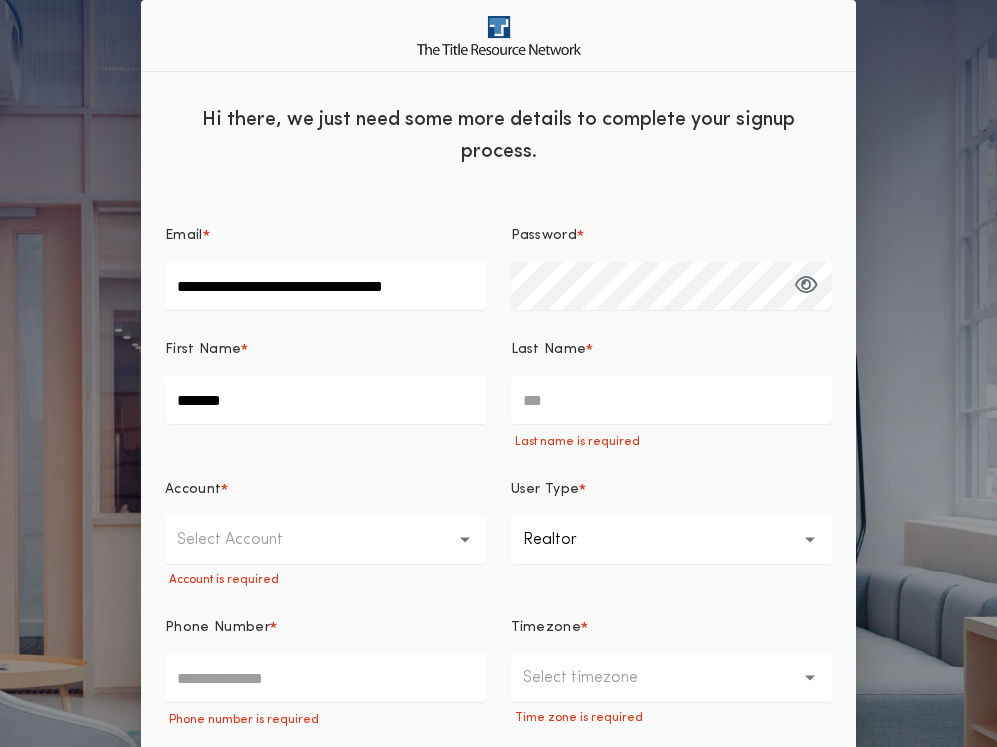 type on "*******" 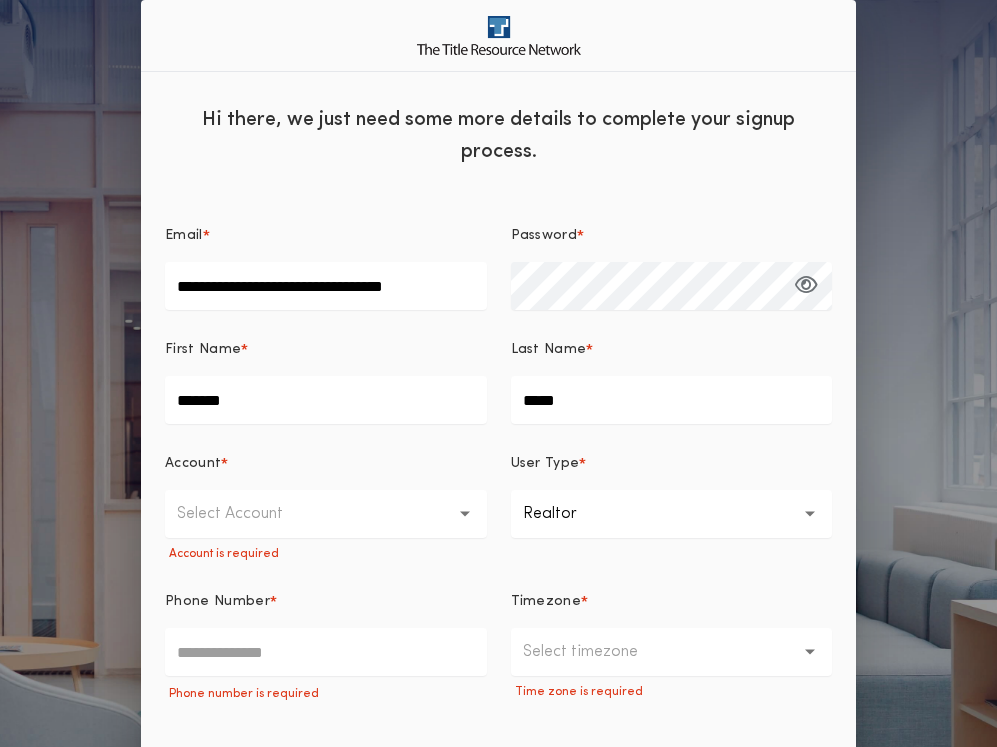type on "*****" 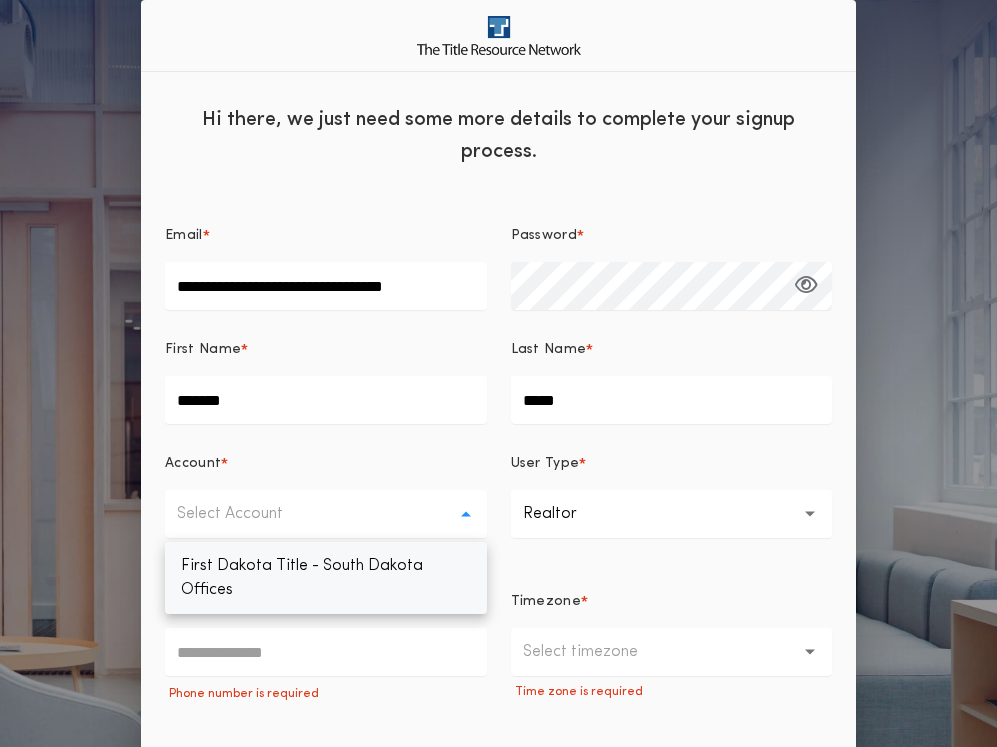 click on "First Dakota Title - South Dakota Offices" at bounding box center [326, 578] 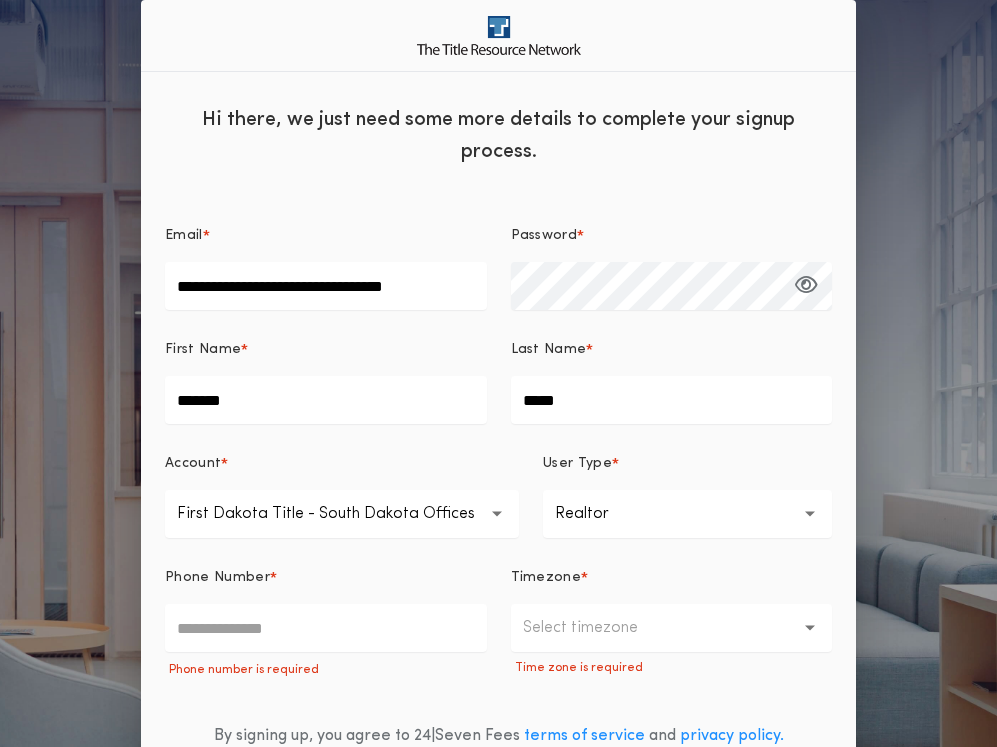 scroll, scrollTop: 157, scrollLeft: 0, axis: vertical 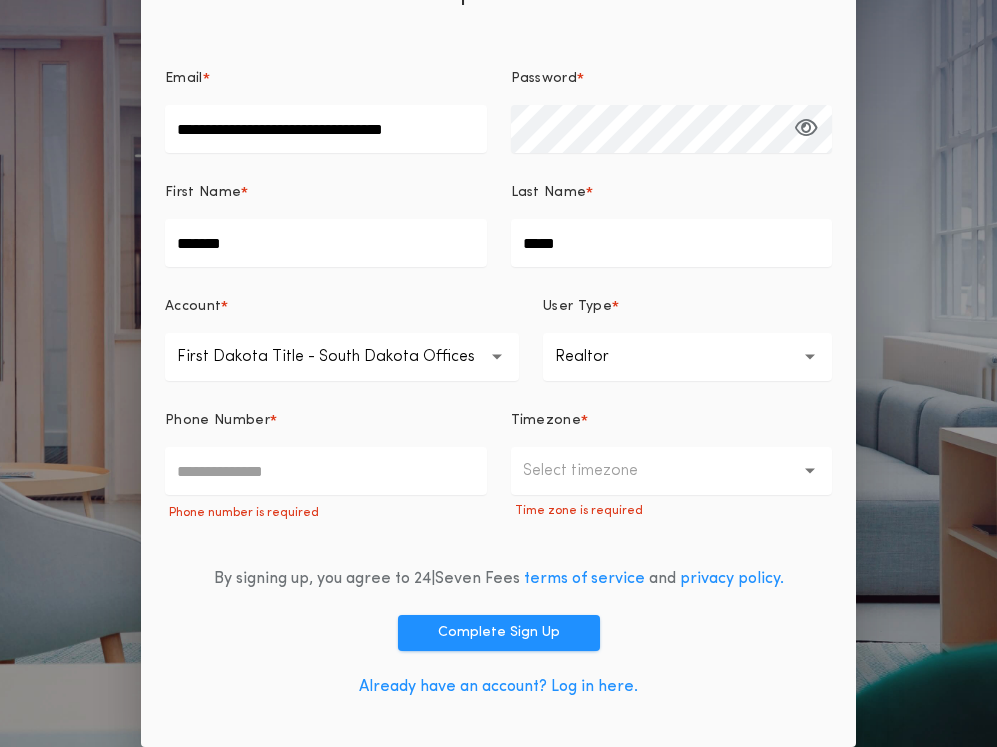 click on "**********" at bounding box center [687, 357] 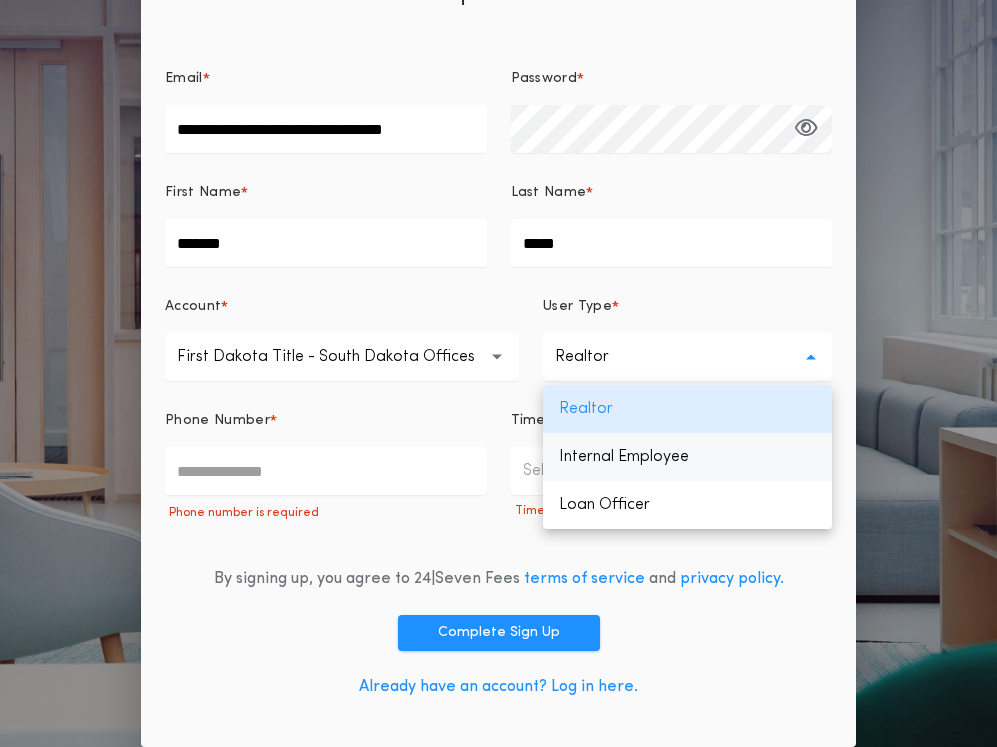 click on "Internal Employee" at bounding box center [687, 457] 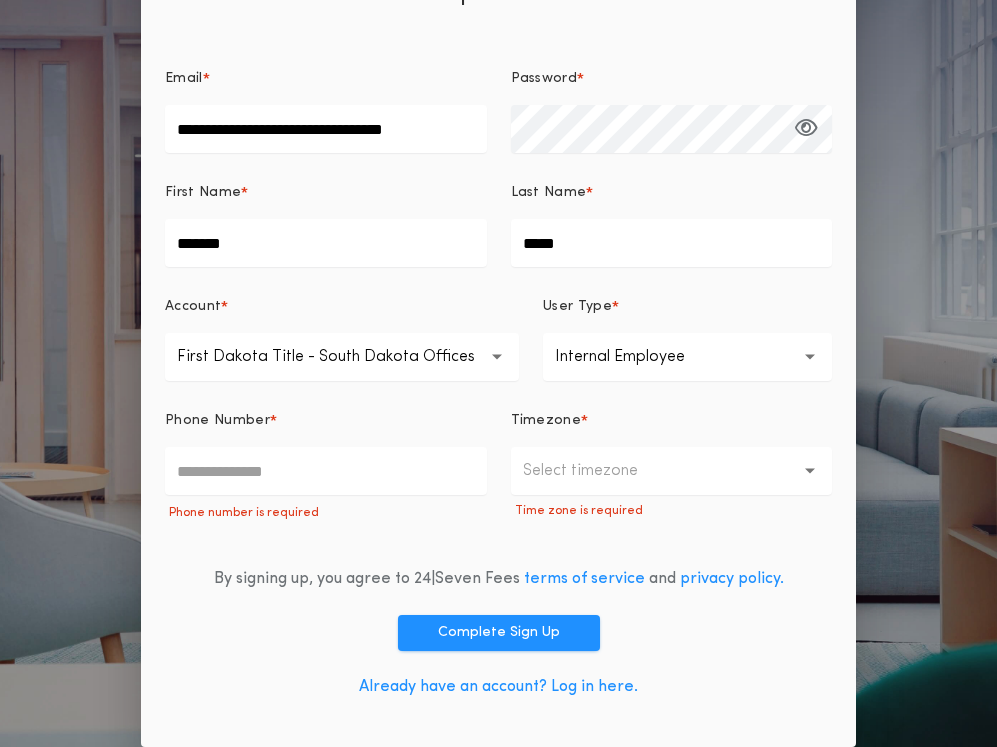 click on "Phone Number *" at bounding box center (326, 471) 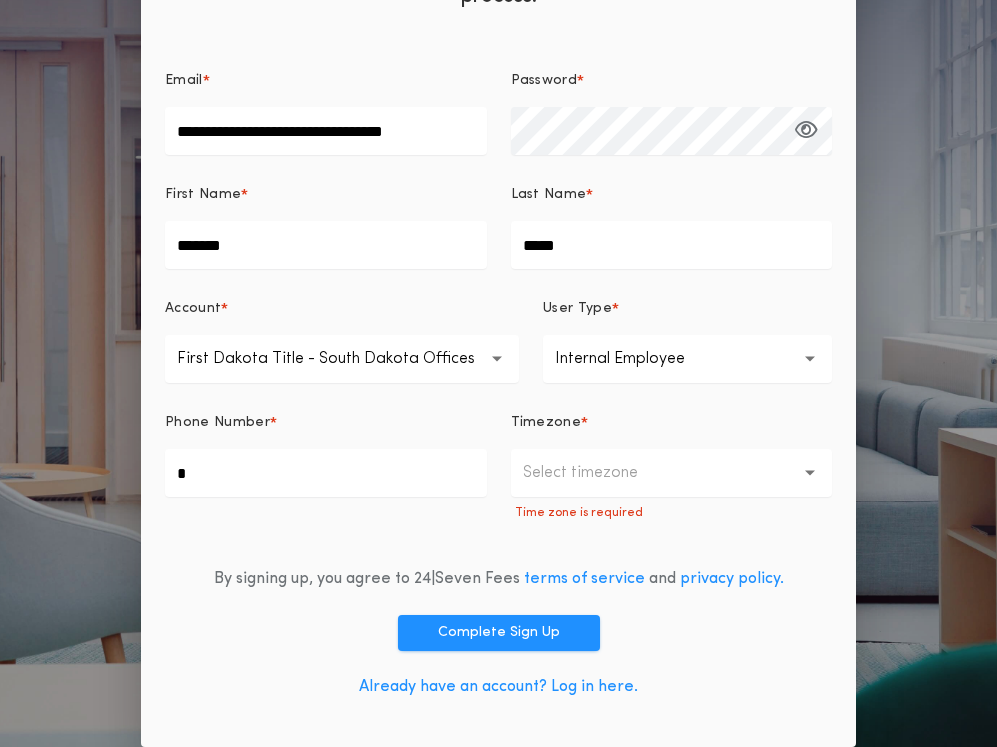 scroll, scrollTop: 155, scrollLeft: 0, axis: vertical 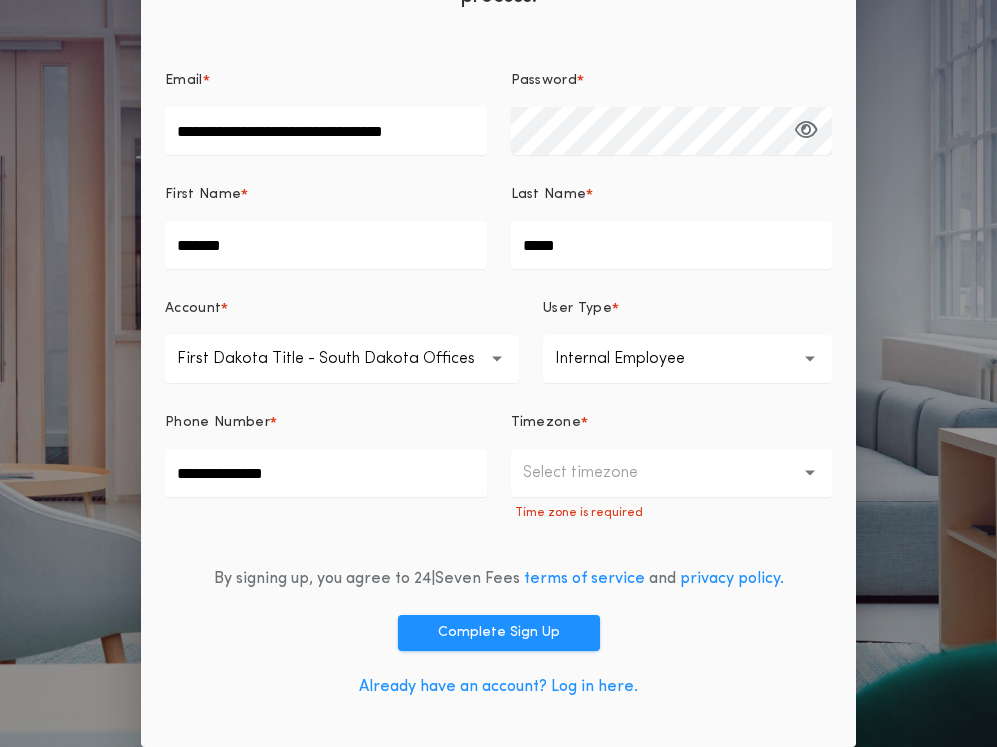 type on "**********" 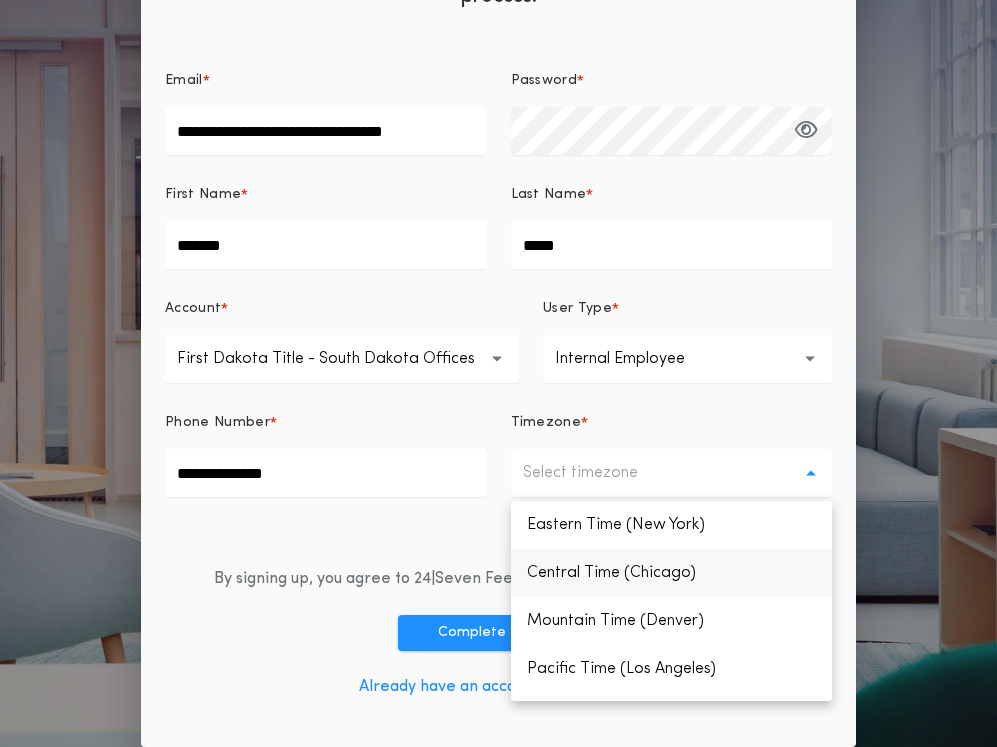 click on "Central Time (Chicago)" at bounding box center [672, 573] 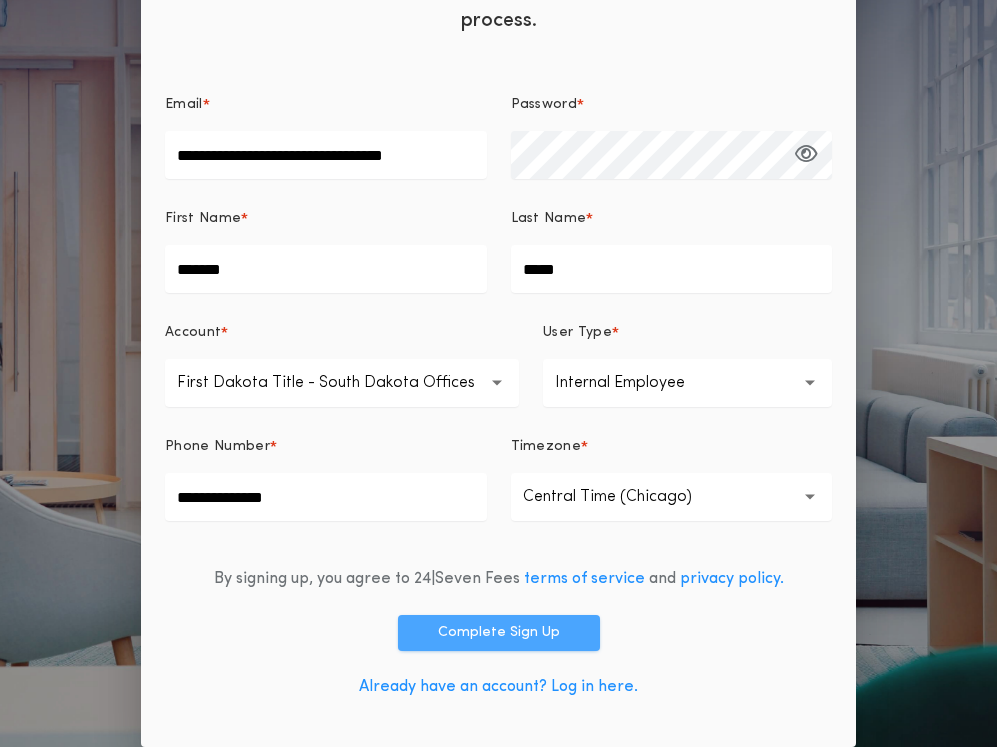 click on "Complete Sign Up" at bounding box center (499, 633) 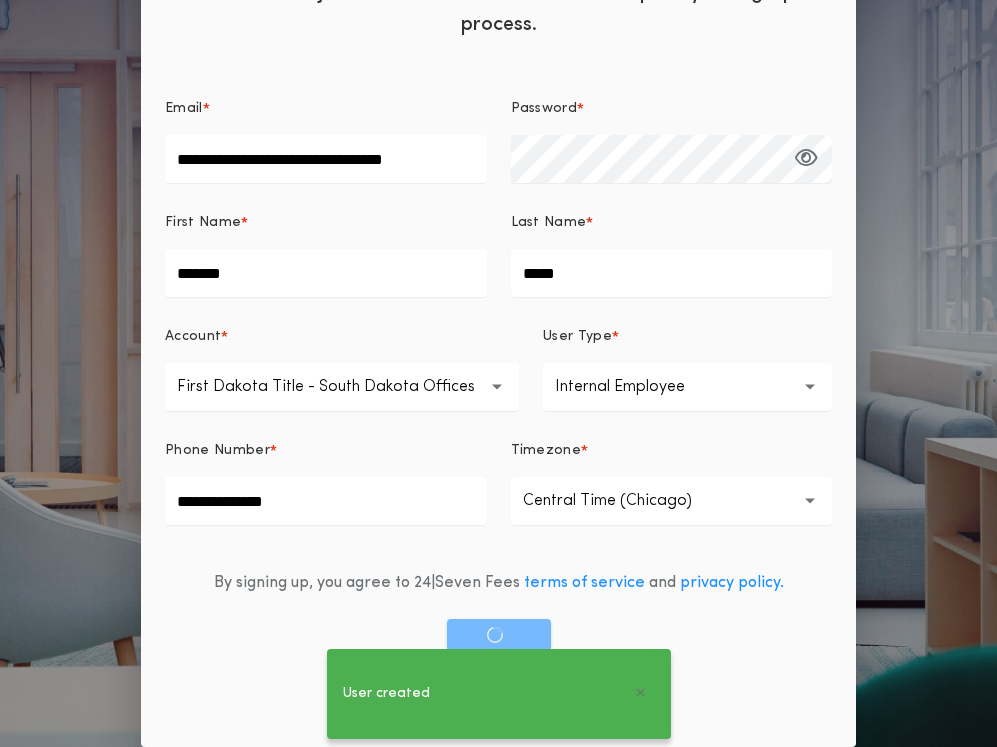 scroll, scrollTop: 0, scrollLeft: 0, axis: both 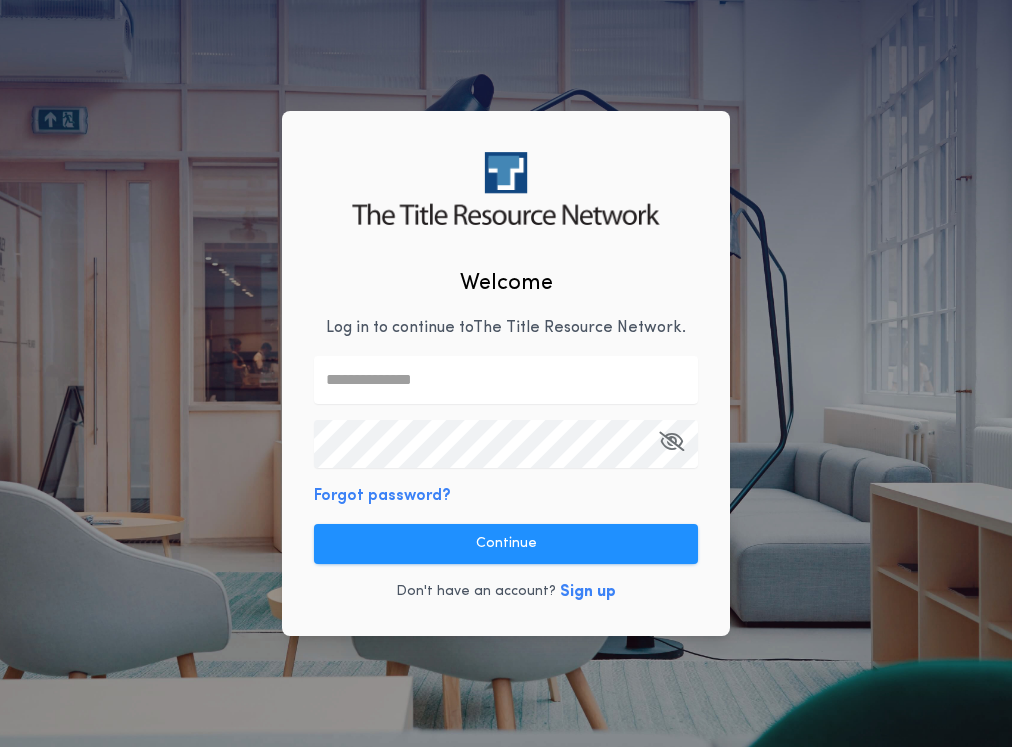 click at bounding box center (506, 380) 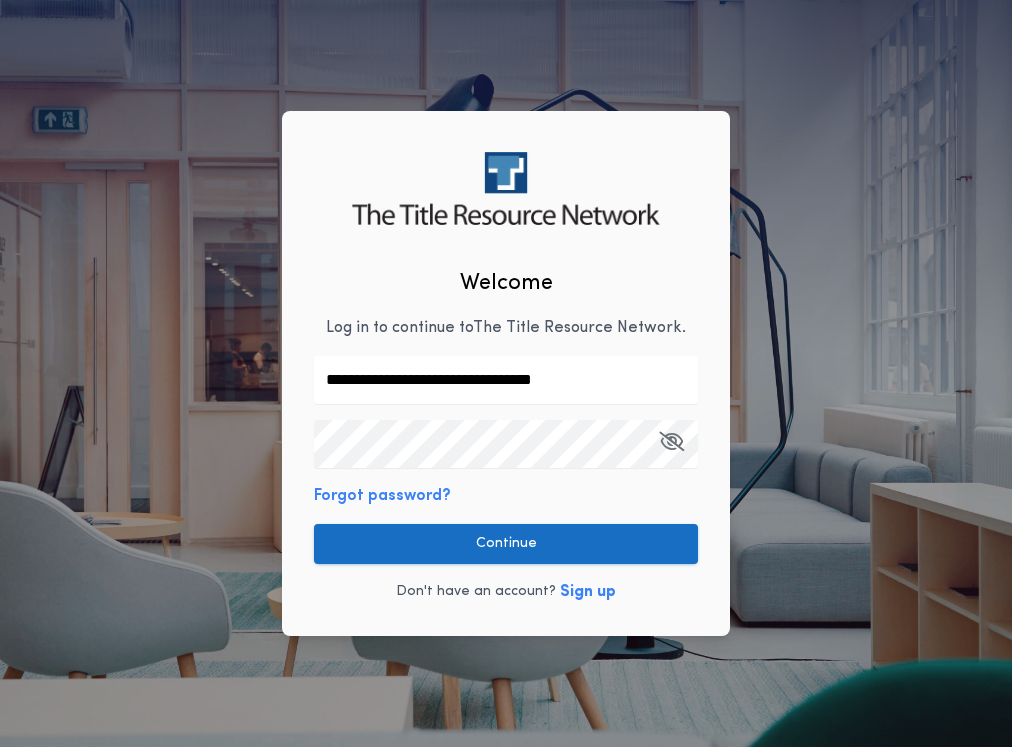 click on "Continue" at bounding box center [506, 544] 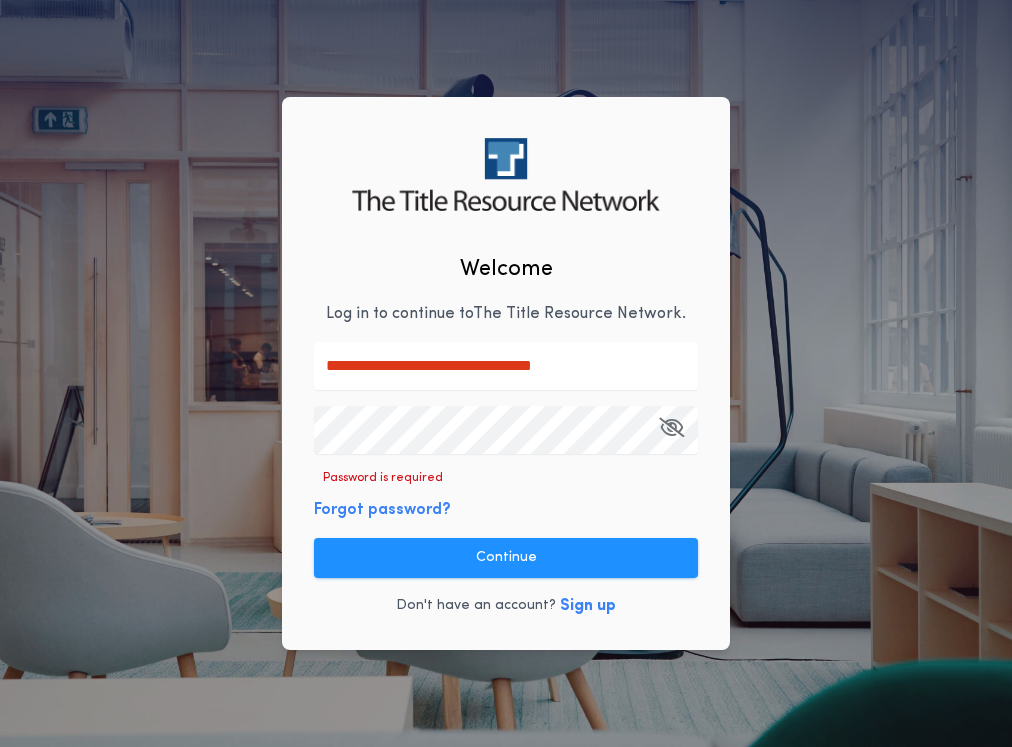 click on "**********" at bounding box center [506, 373] 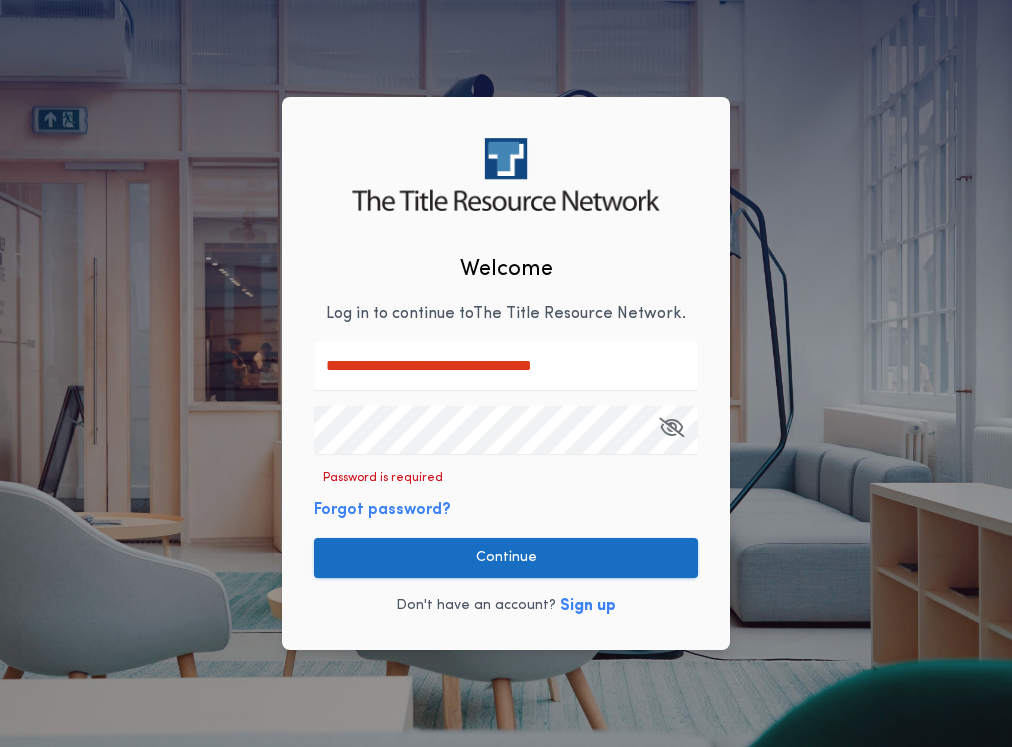 click on "Continue" at bounding box center [506, 558] 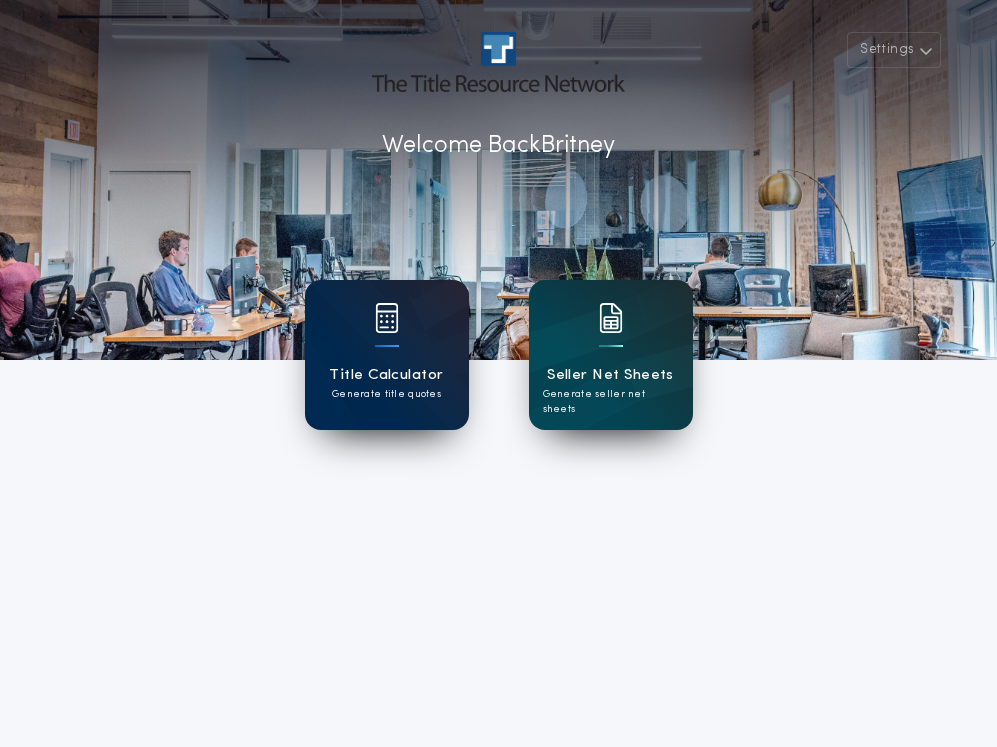 click on "Title Calculator Generate title quotes" at bounding box center (387, 355) 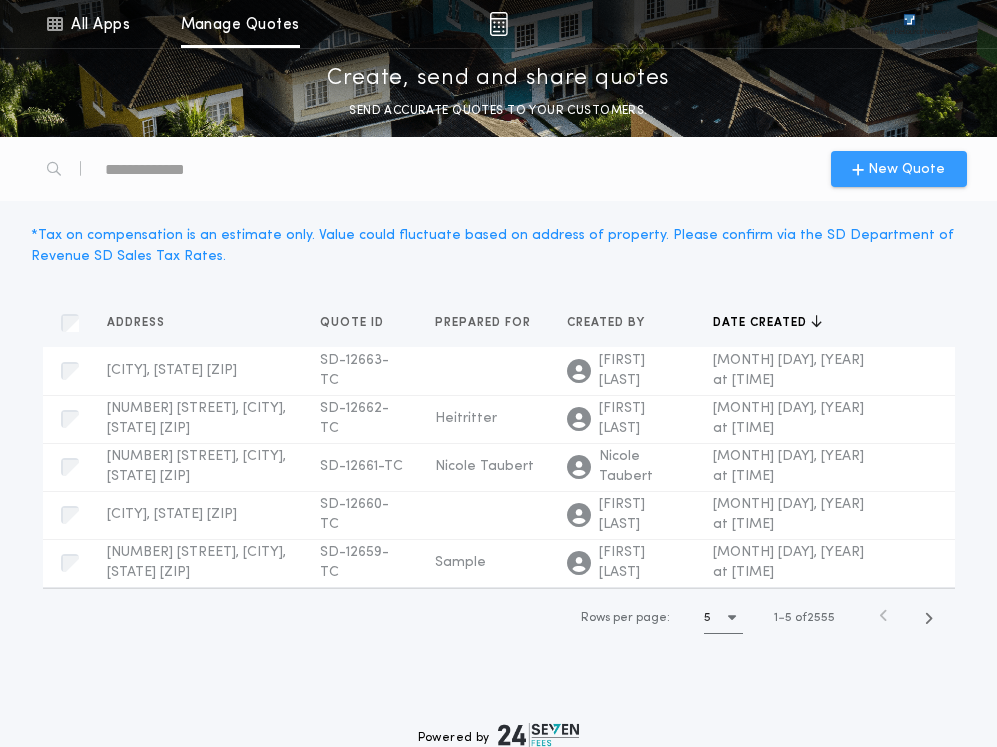 click on "New Quote" at bounding box center [906, 169] 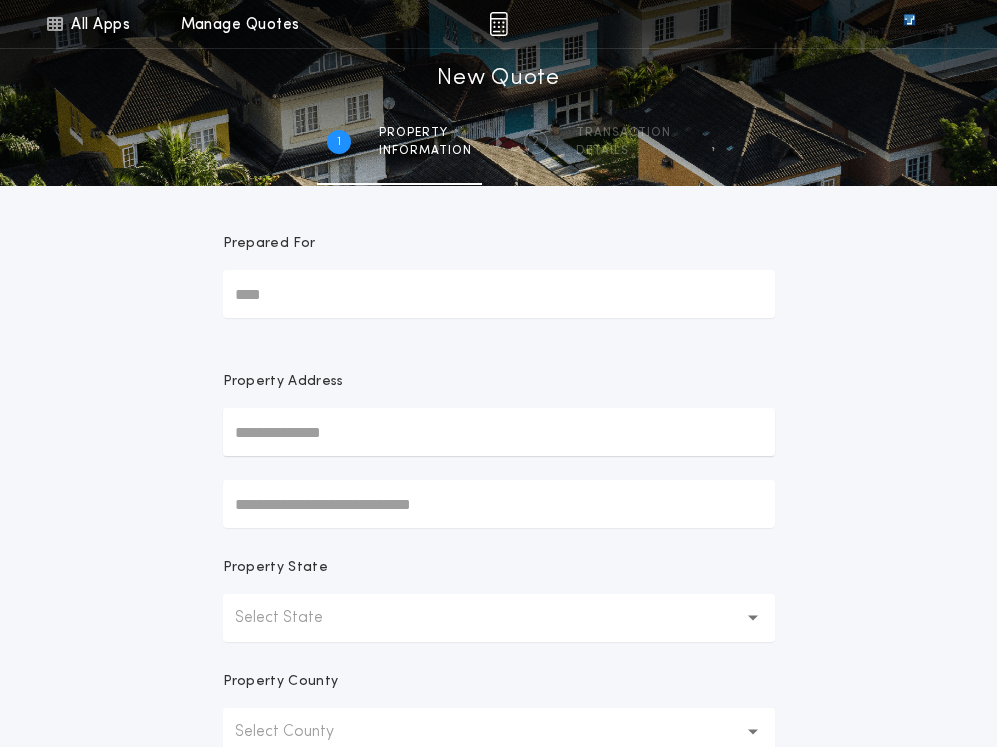 click on "Prepared For" at bounding box center (499, 294) 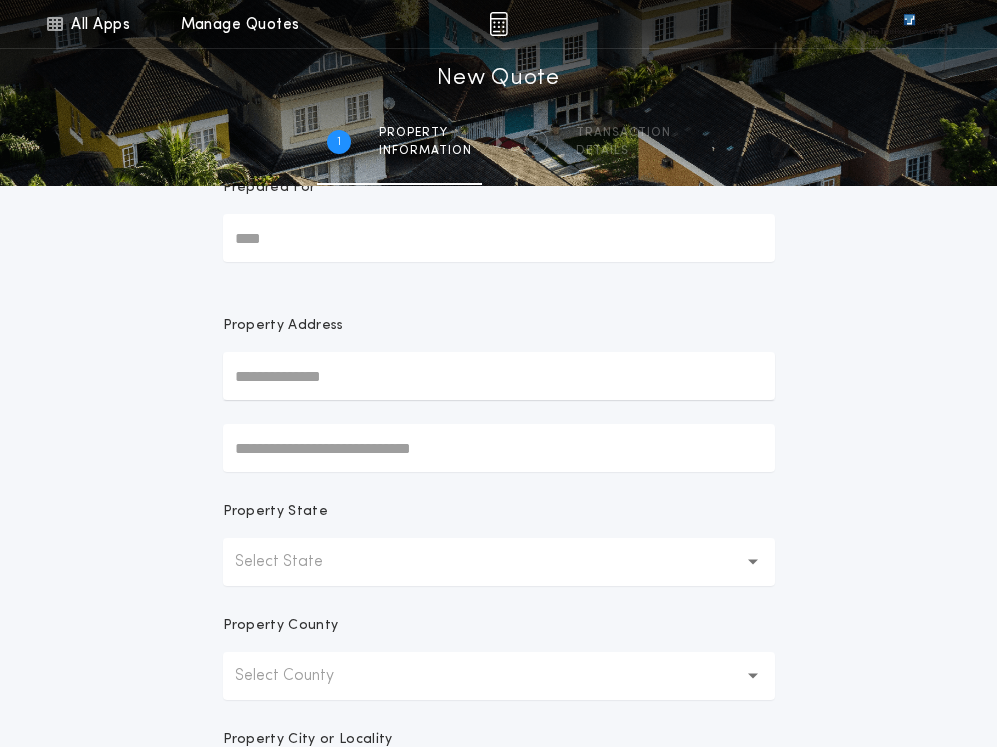 scroll, scrollTop: 0, scrollLeft: 0, axis: both 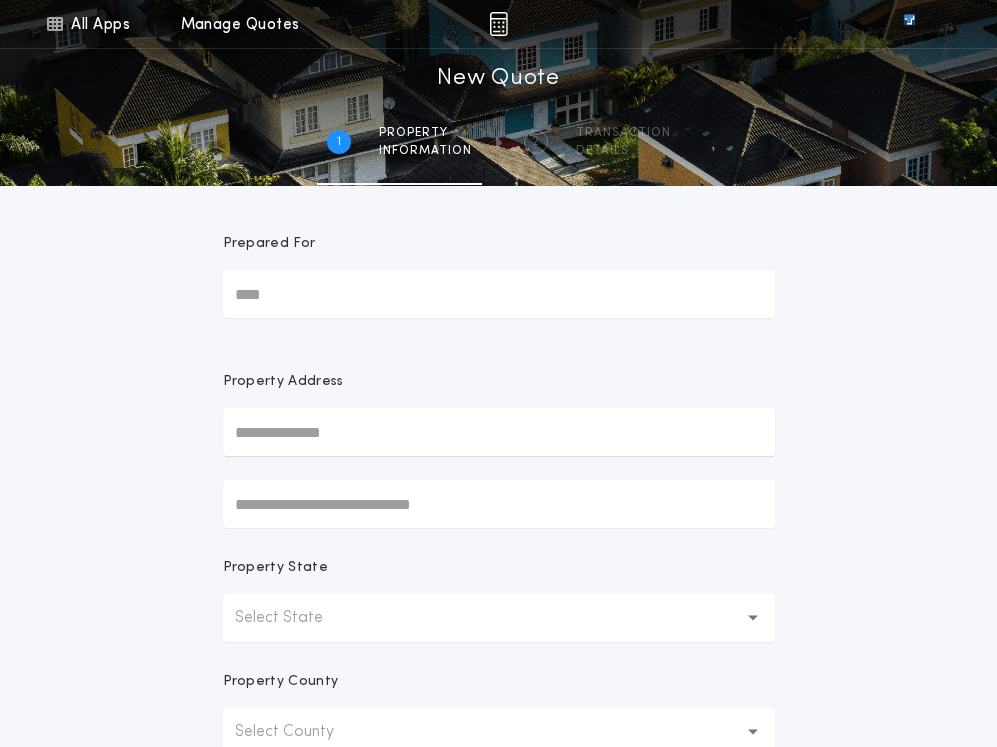 click on "Prepared For" at bounding box center (499, 294) 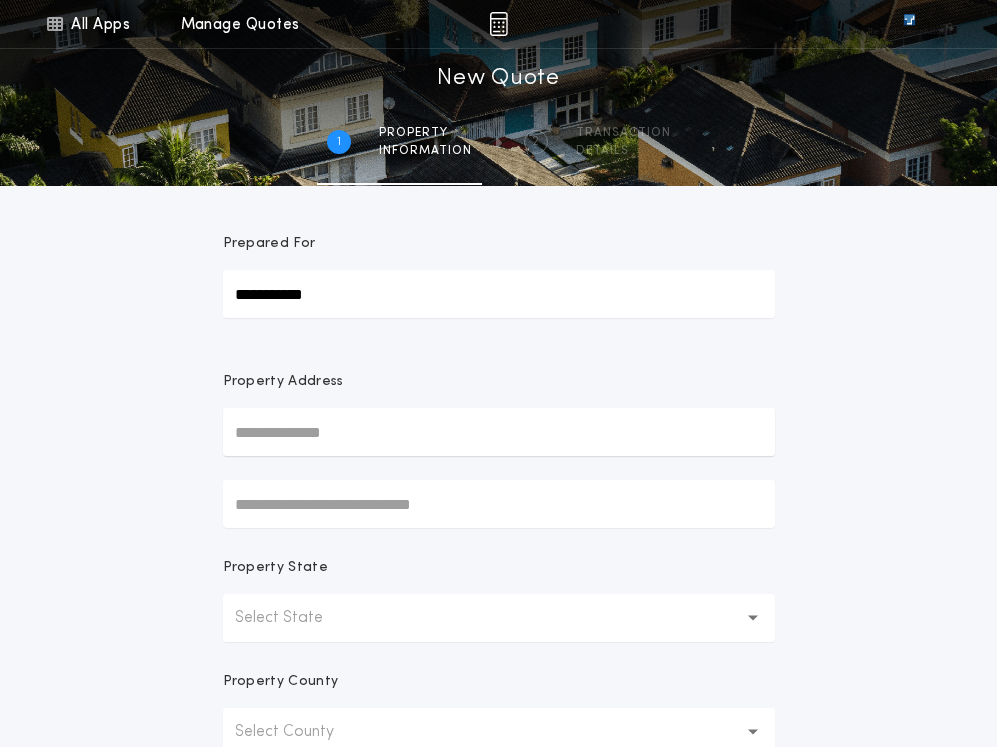 type on "**********" 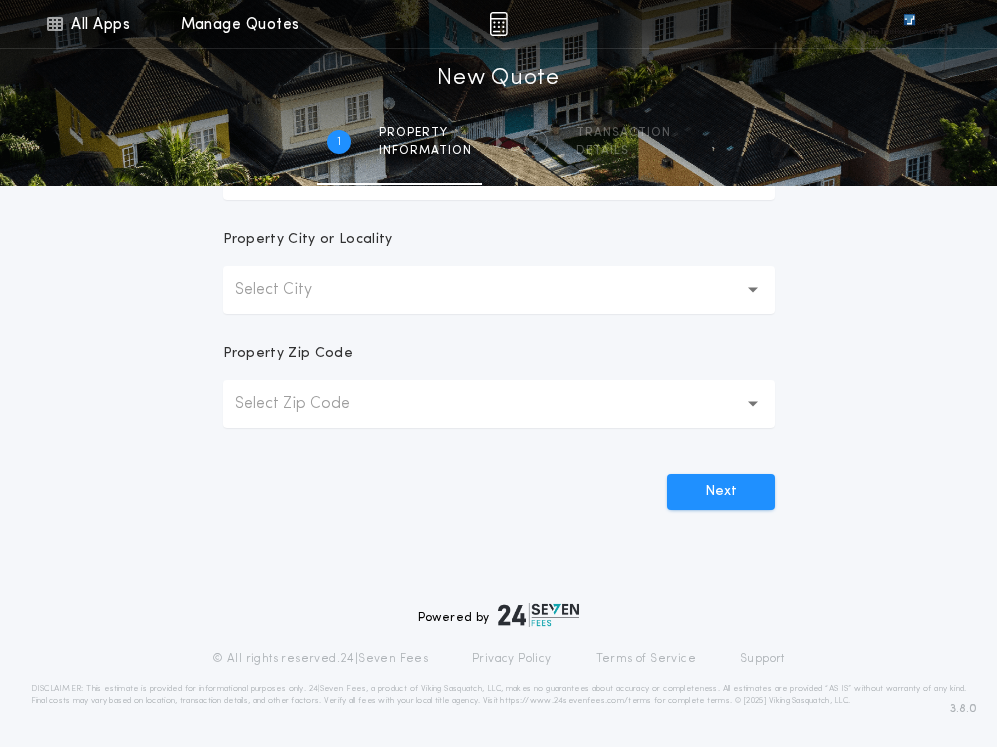 scroll, scrollTop: 256, scrollLeft: 0, axis: vertical 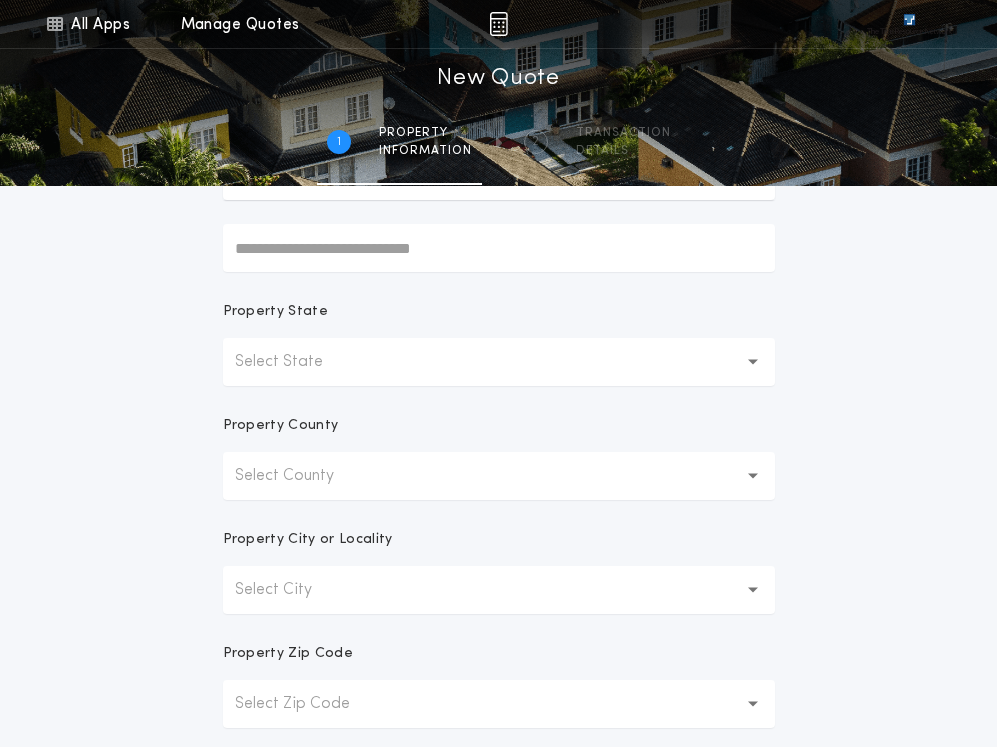 click on "Select State" at bounding box center (499, 362) 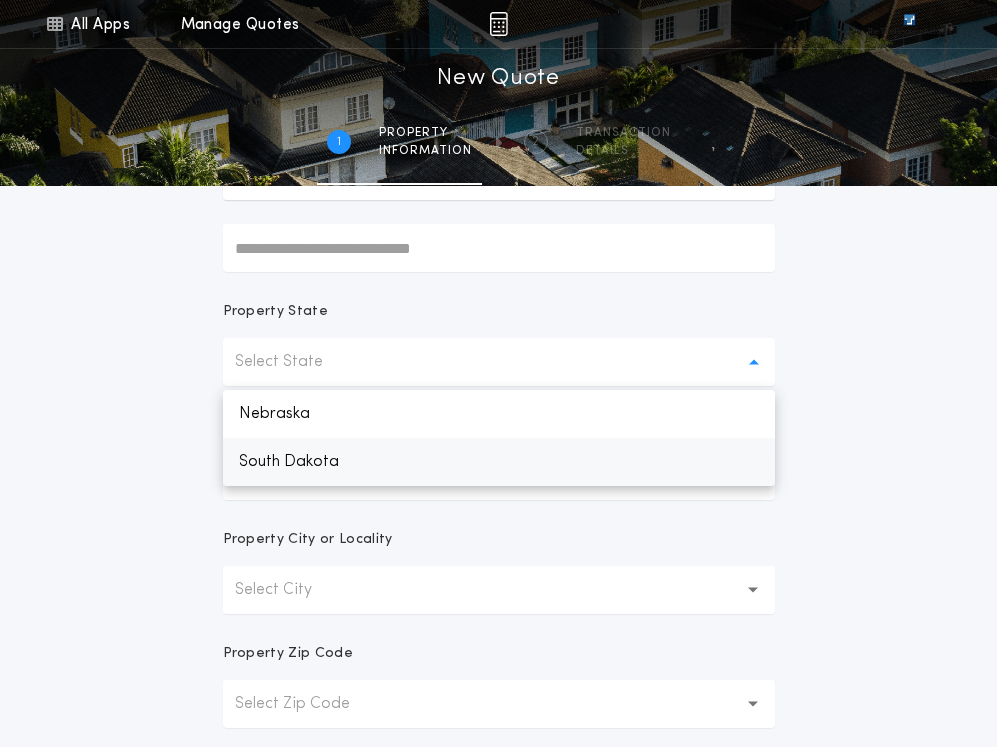 click on "South Dakota" at bounding box center (499, 462) 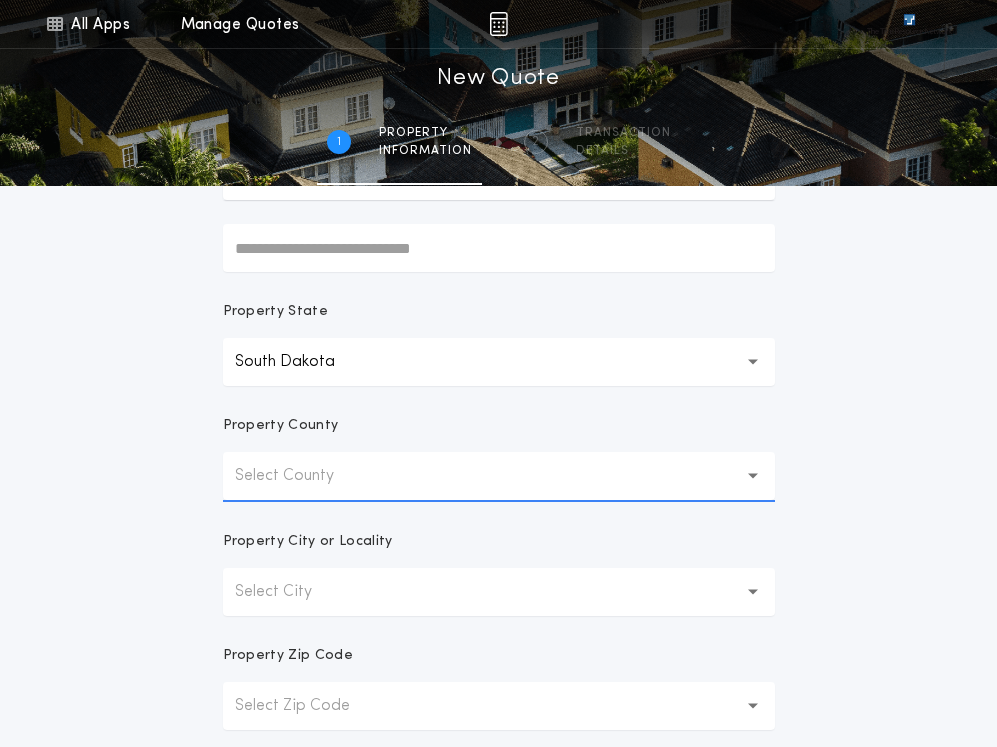 scroll, scrollTop: 0, scrollLeft: 0, axis: both 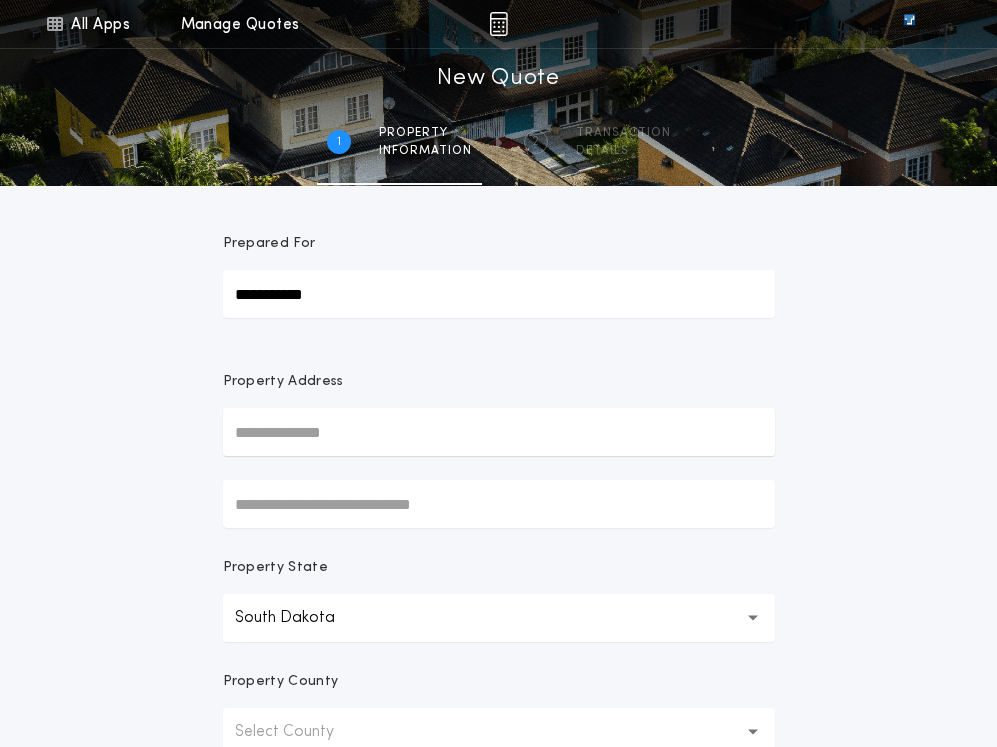 click at bounding box center (499, 432) 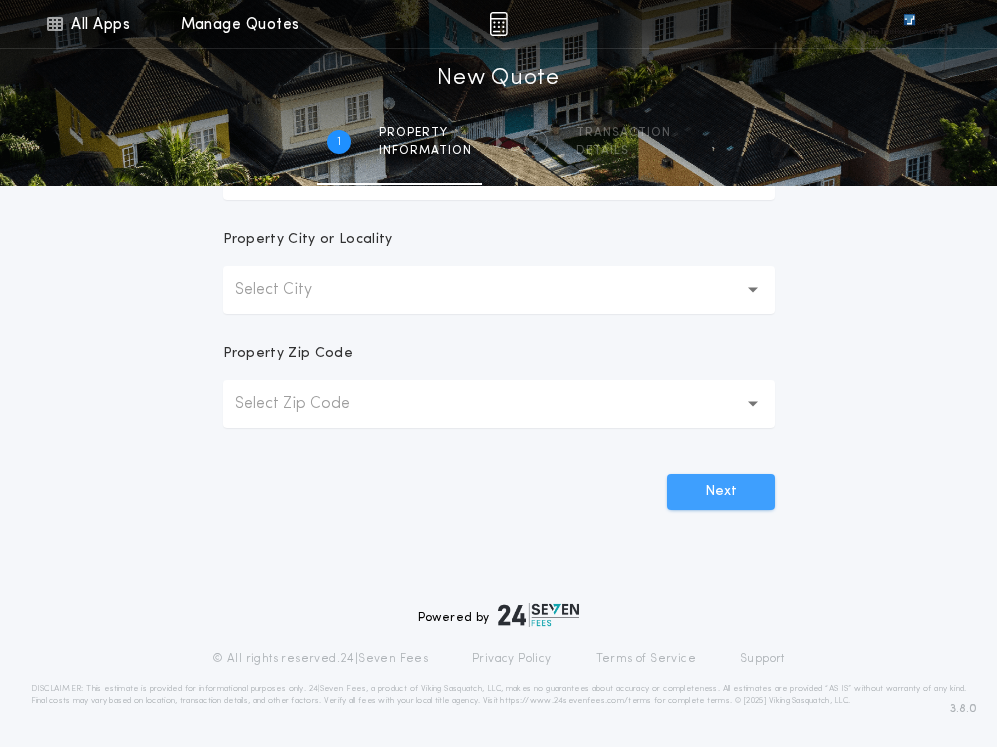 click on "Next" at bounding box center (721, 492) 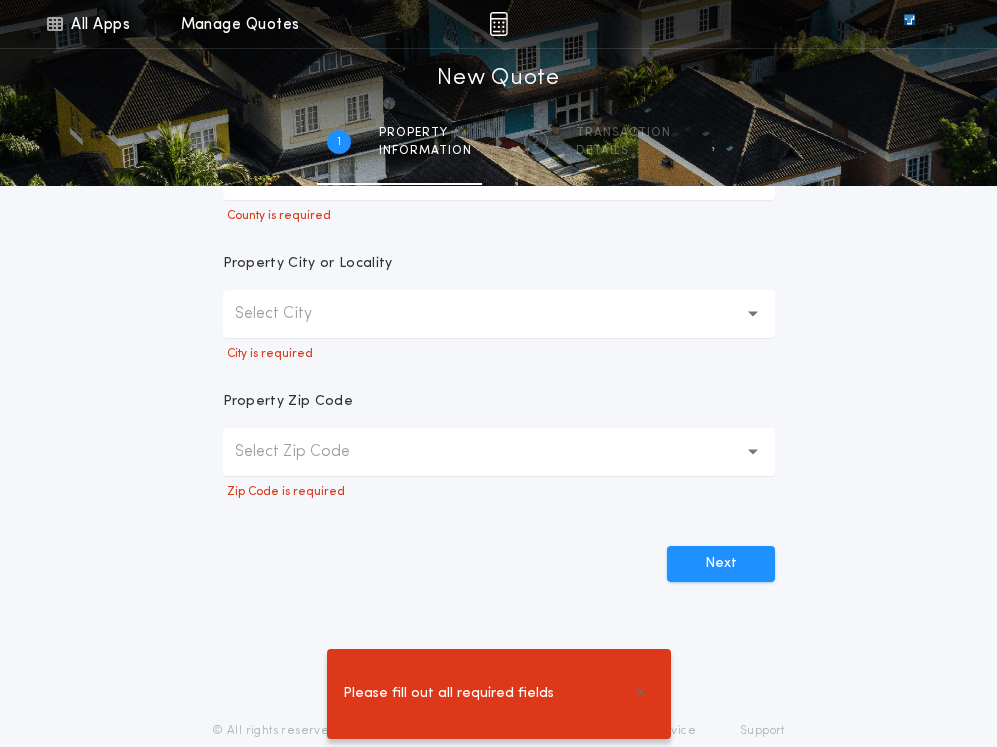 scroll, scrollTop: 0, scrollLeft: 0, axis: both 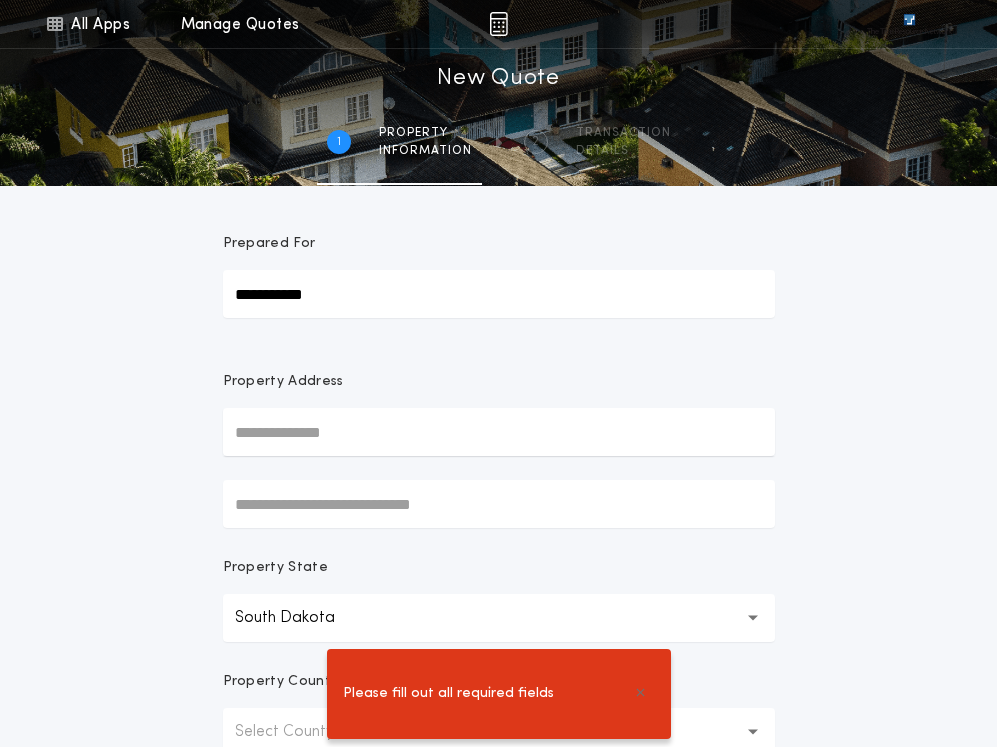 click at bounding box center [499, 432] 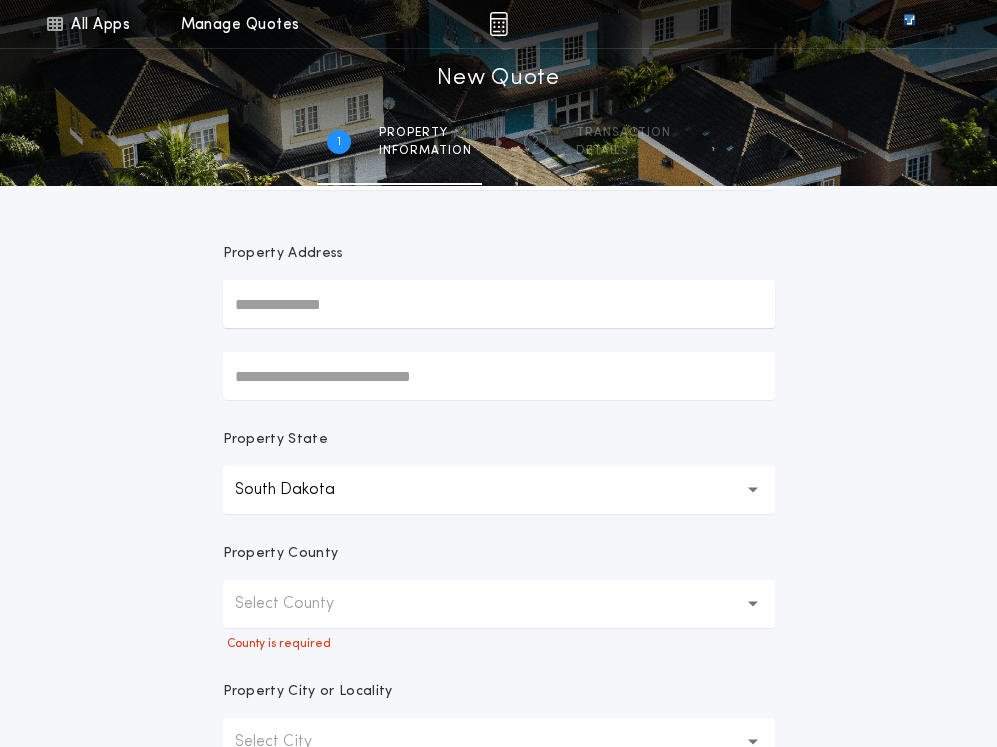 scroll, scrollTop: 0, scrollLeft: 0, axis: both 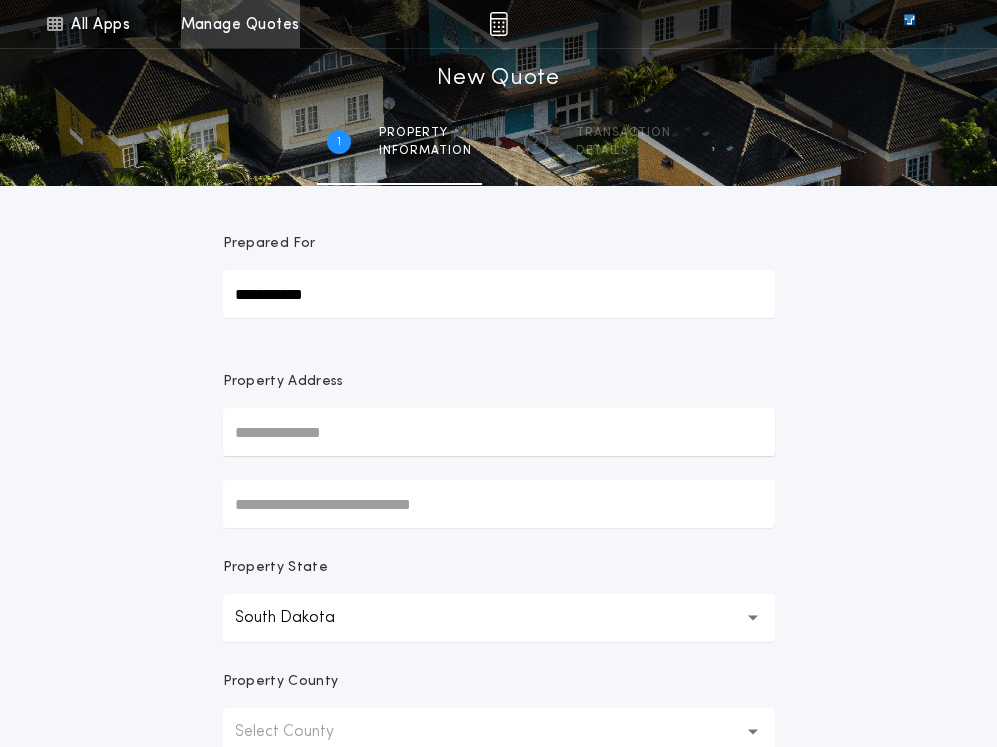 click on "Manage Quotes" at bounding box center [240, 24] 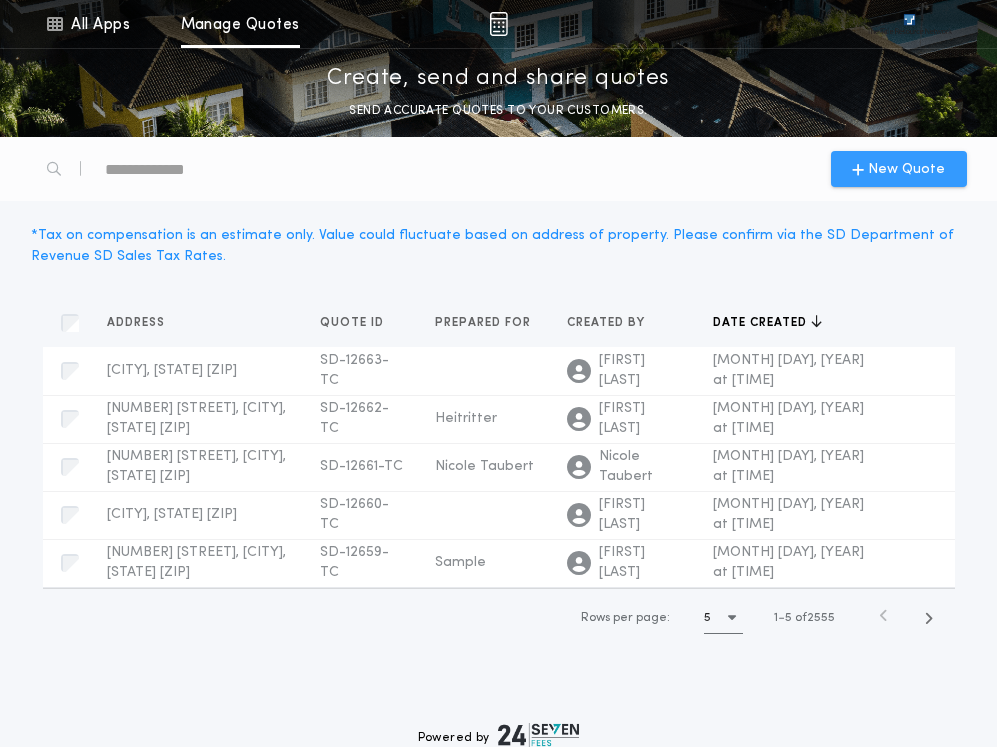 click on "New Quote" at bounding box center [906, 169] 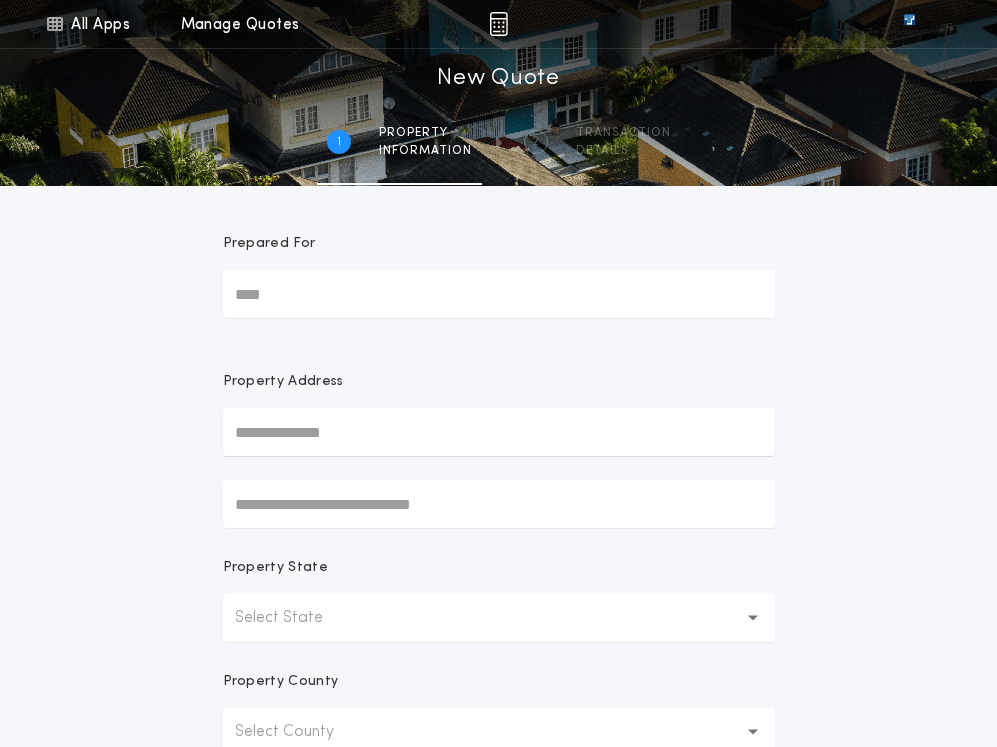 click on "Prepared For" at bounding box center [499, 294] 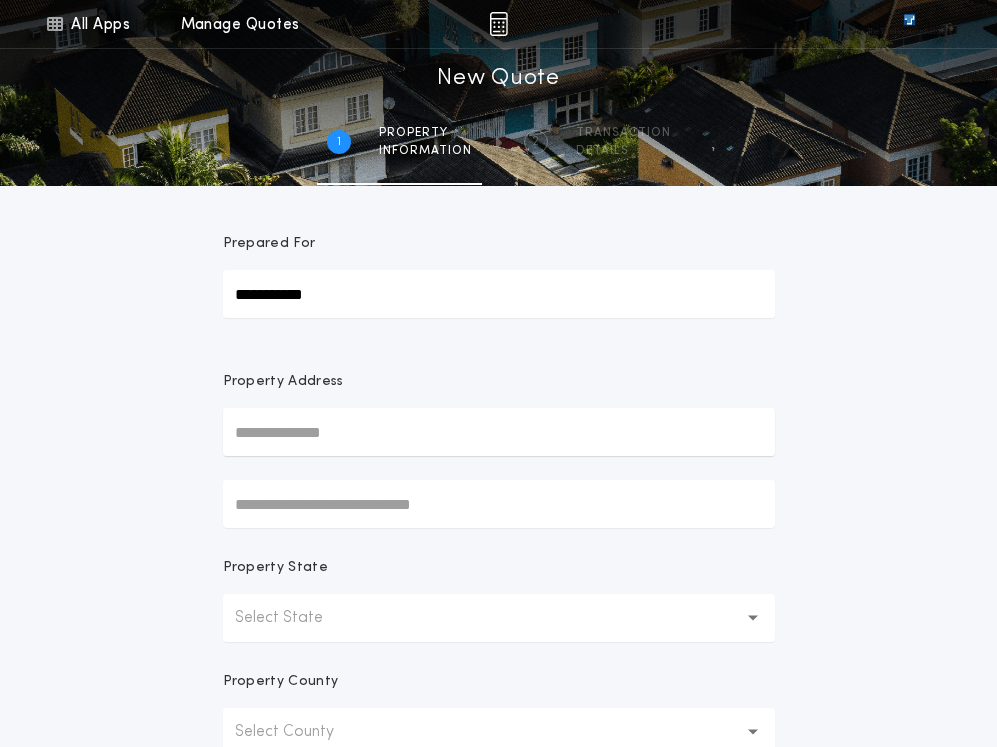 click at bounding box center [499, 432] 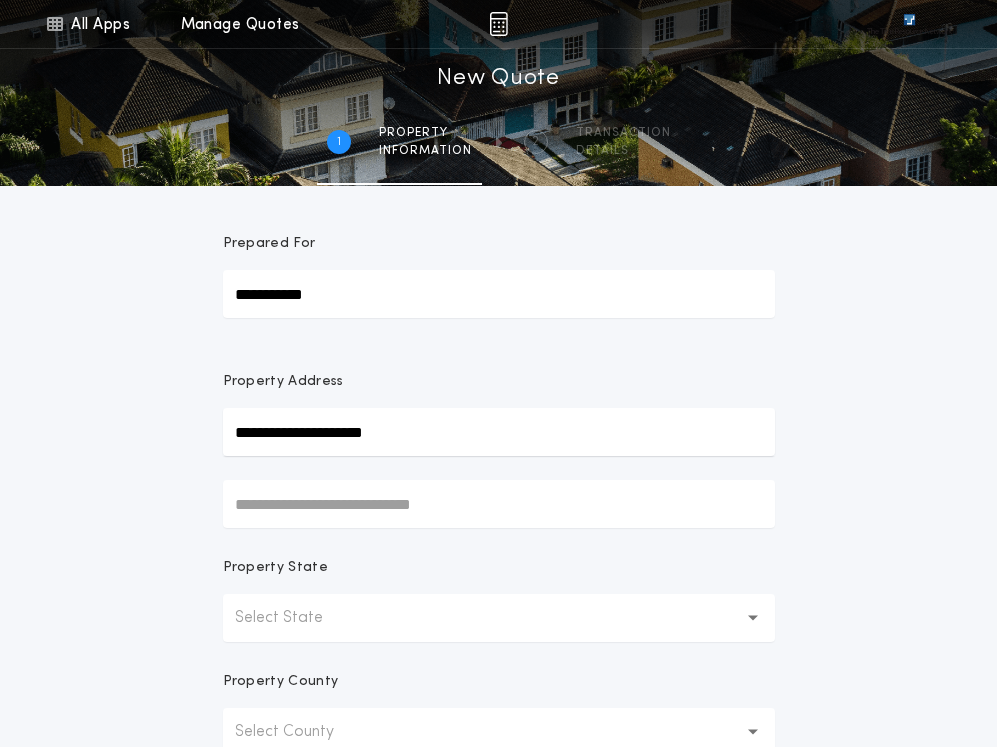 scroll, scrollTop: 200, scrollLeft: 0, axis: vertical 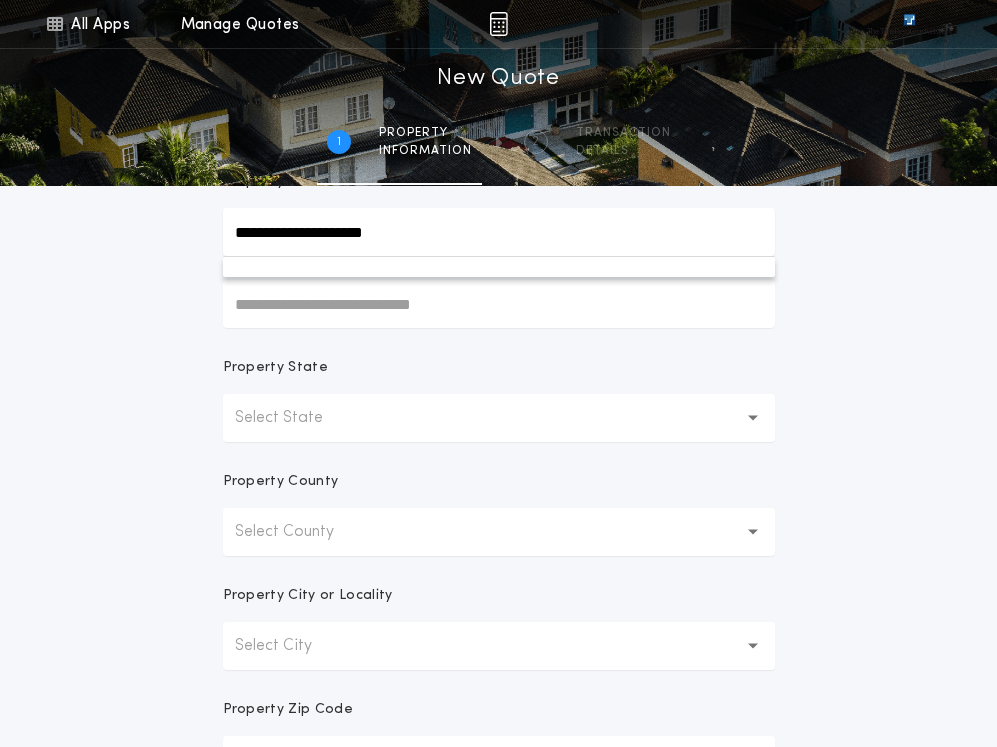 type on "**********" 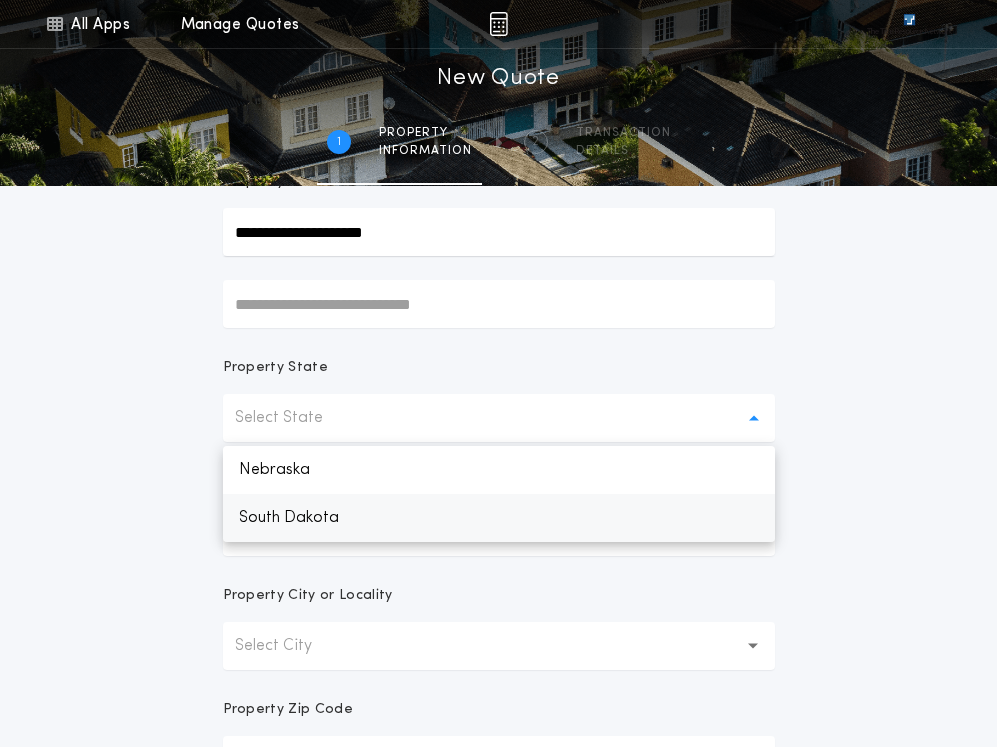 click on "South Dakota" at bounding box center (499, 518) 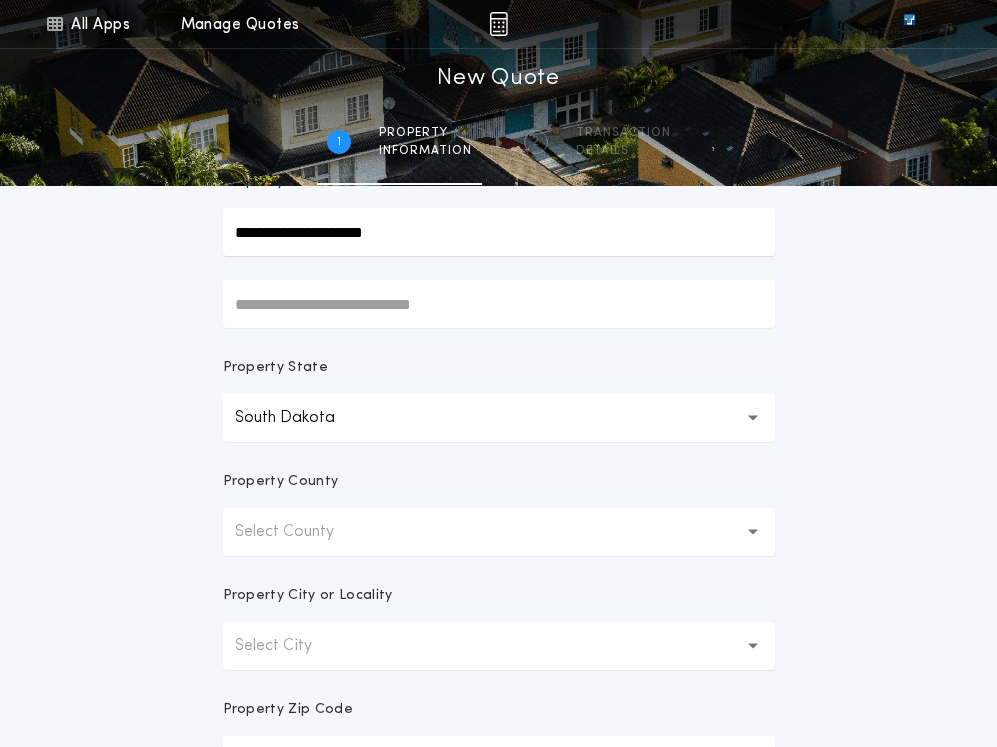 click on "Select County" at bounding box center (300, 532) 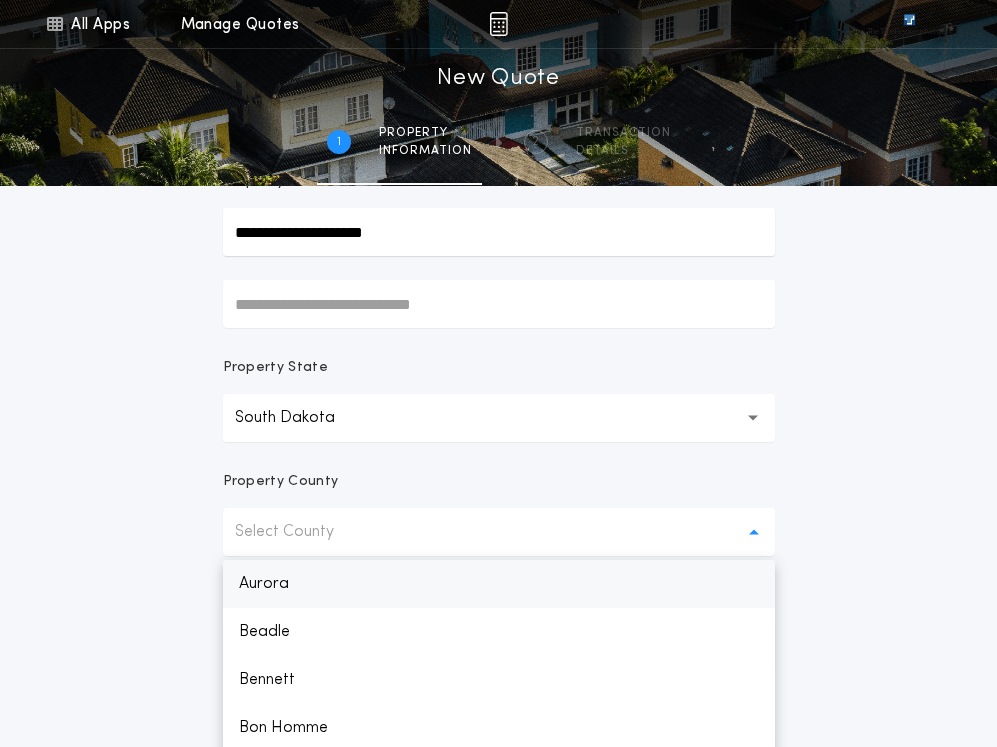 scroll, scrollTop: 600, scrollLeft: 0, axis: vertical 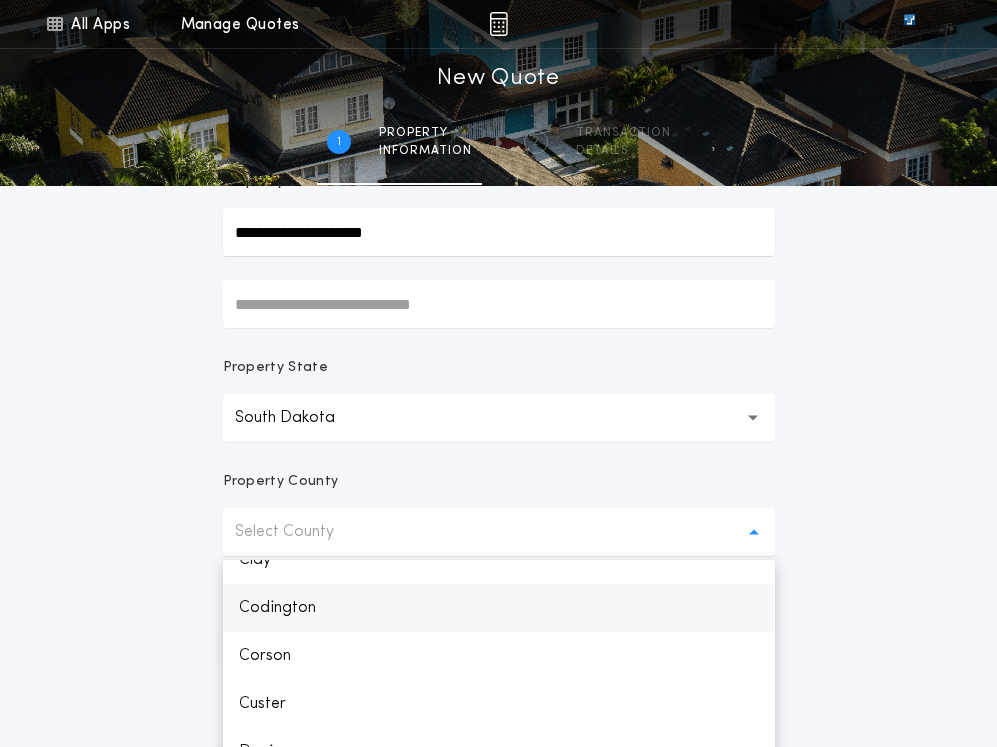 click on "Codington" at bounding box center [499, 608] 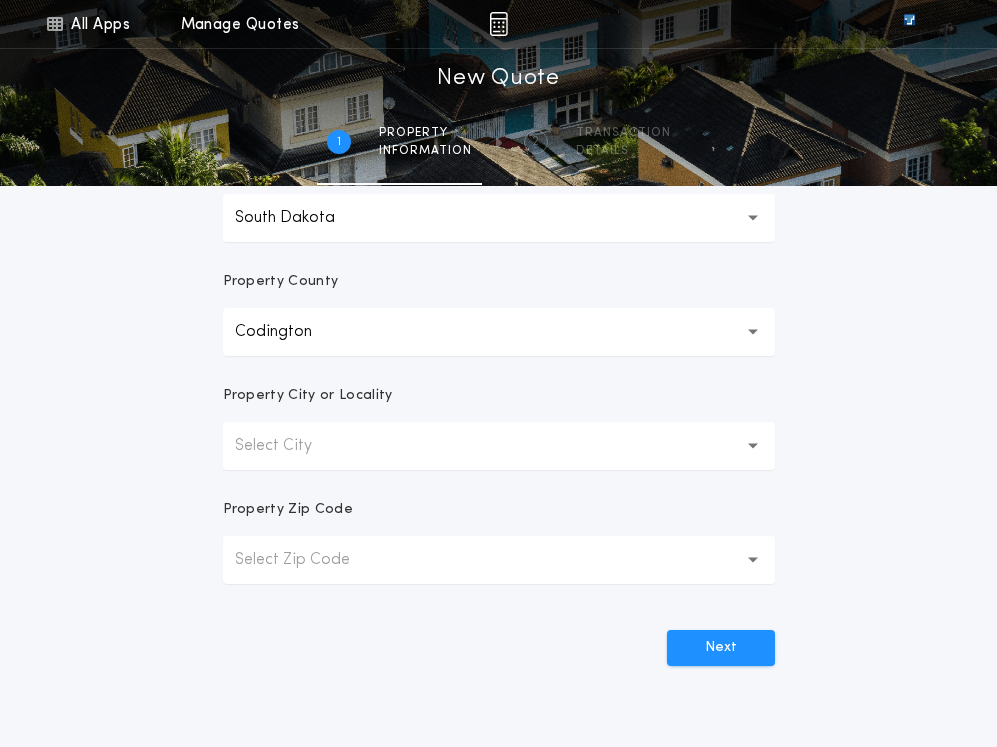 scroll, scrollTop: 500, scrollLeft: 0, axis: vertical 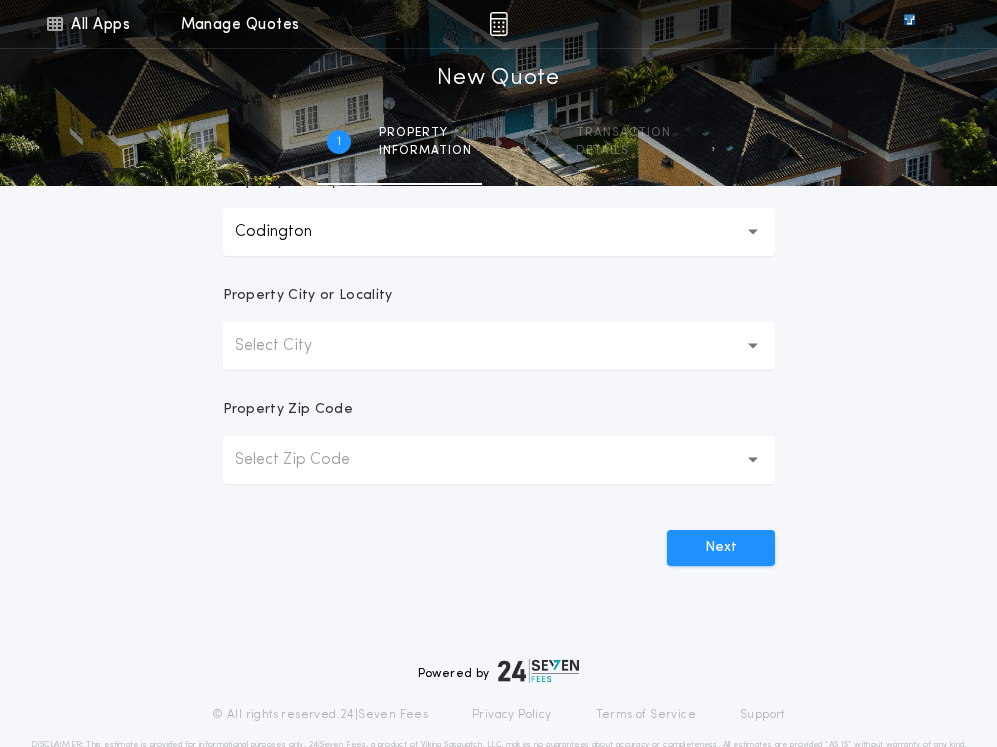 click on "Select Zip Code" at bounding box center [308, 460] 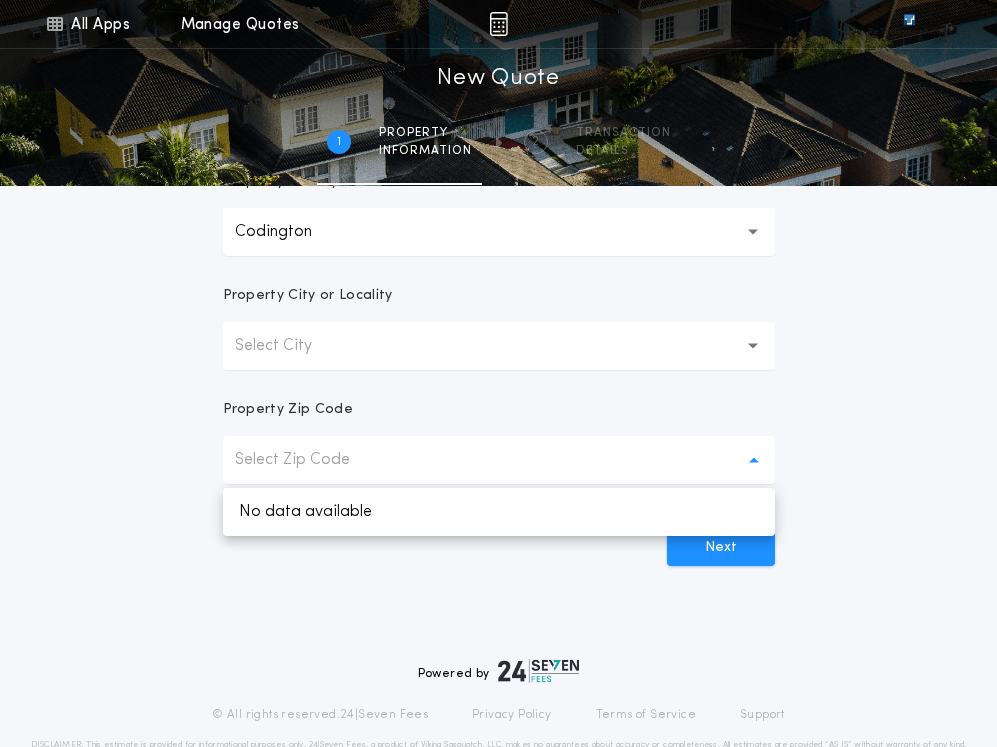 click on "Select Zip Code" at bounding box center (308, 460) 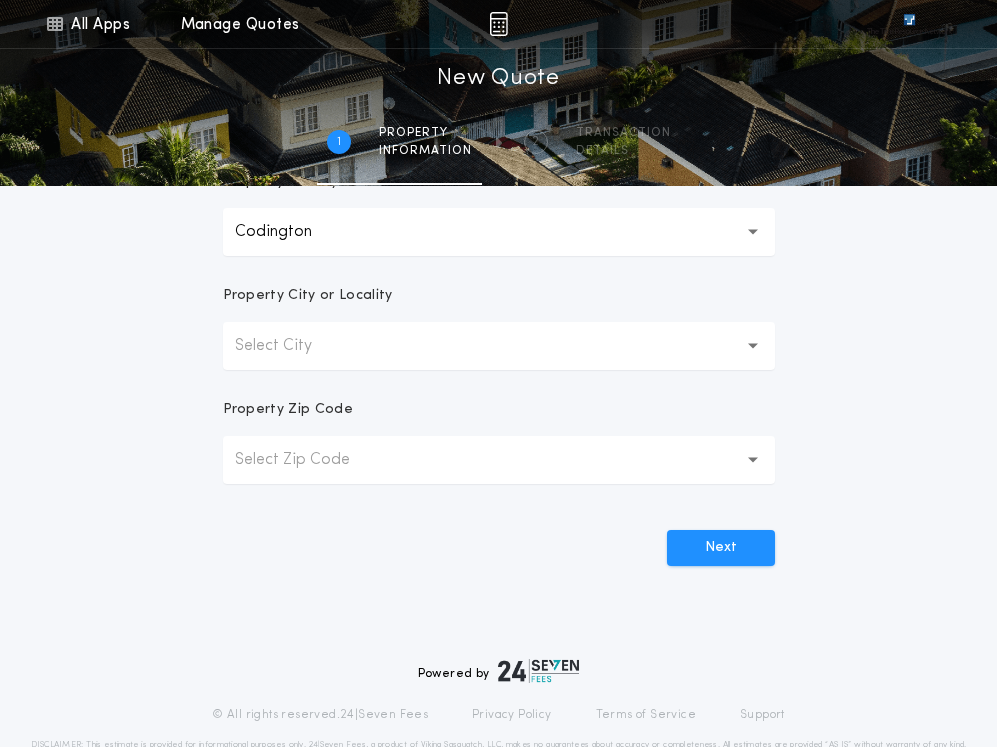 click on "Select Zip Code" at bounding box center (308, 460) 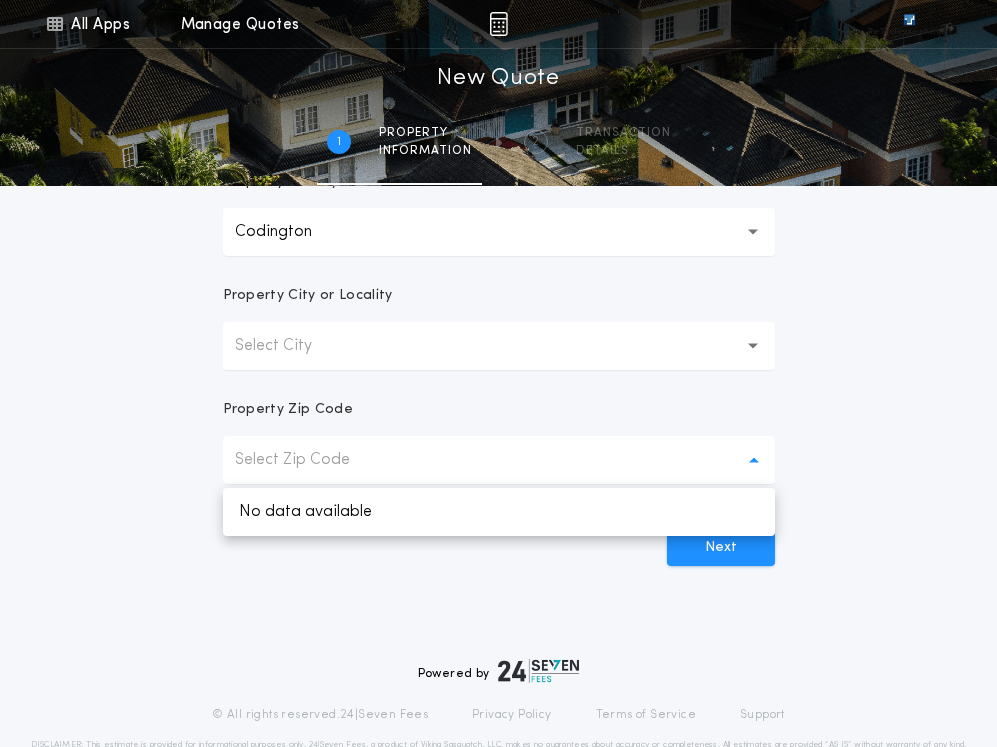 click on "Select Zip Code" at bounding box center (308, 460) 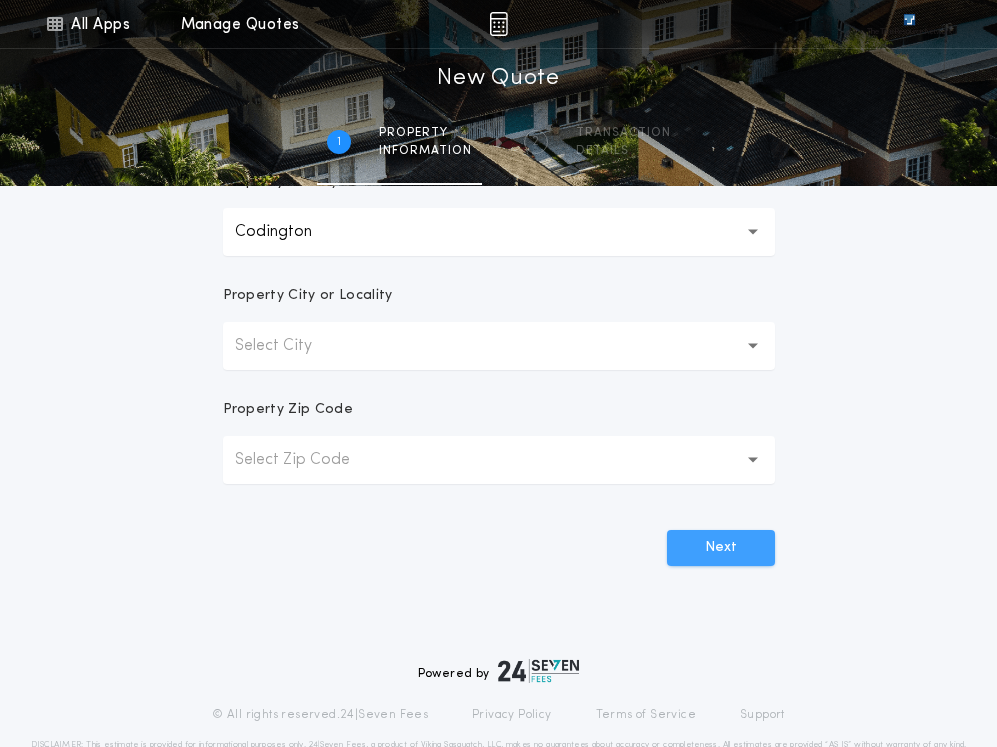 click on "Next" at bounding box center (721, 548) 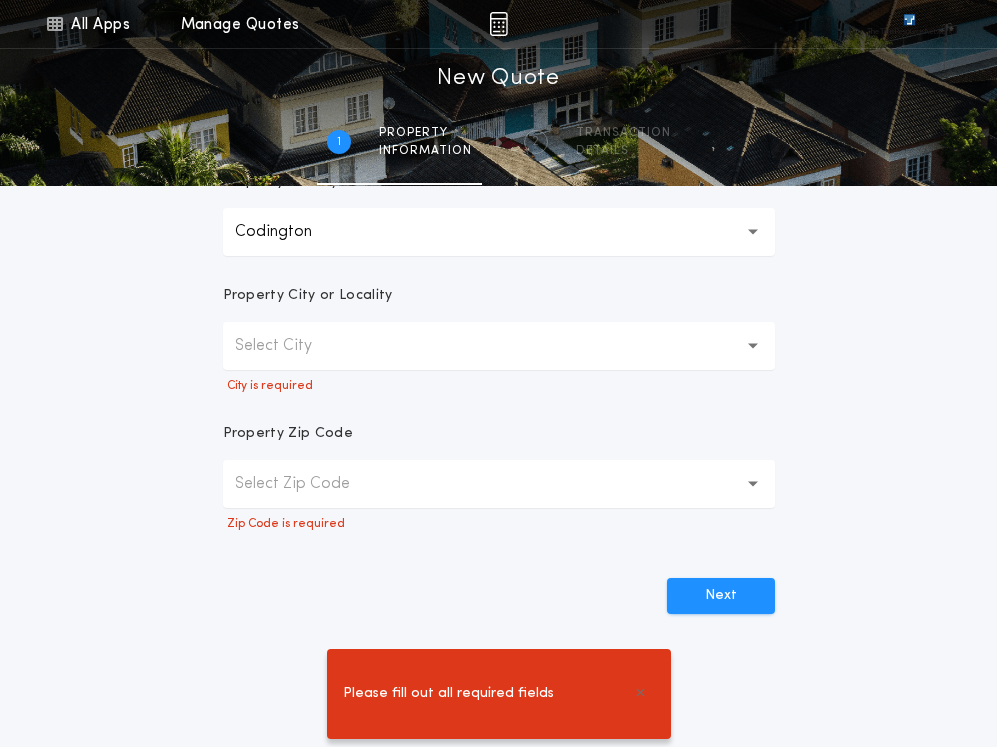 click on "Select City" at bounding box center [289, 346] 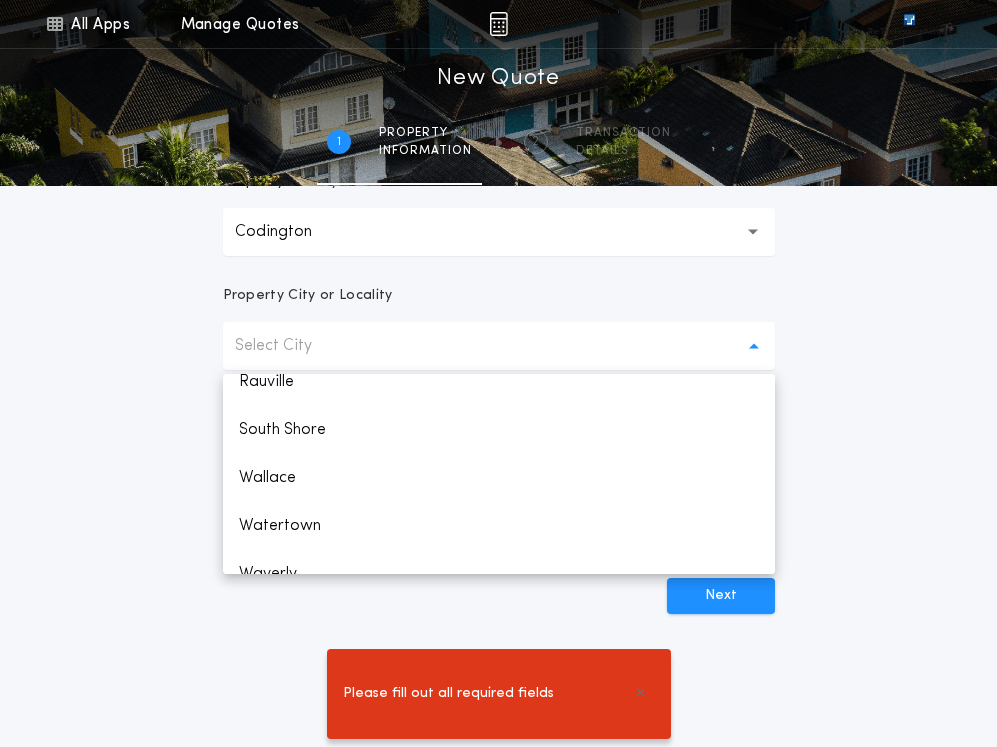 scroll, scrollTop: 424, scrollLeft: 0, axis: vertical 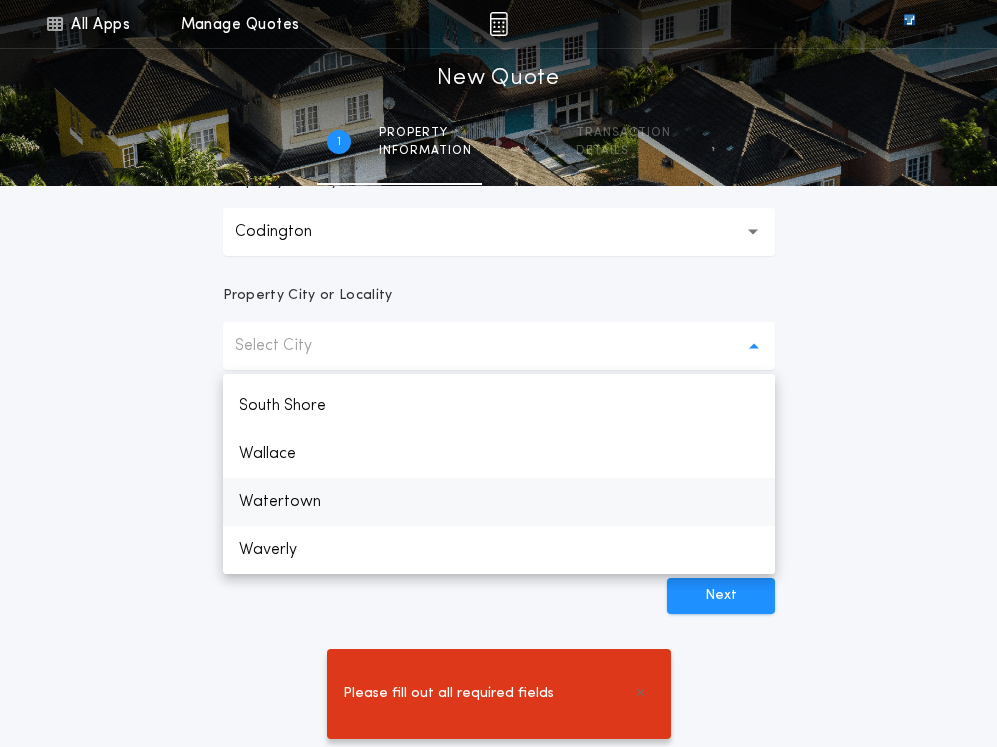 click on "Watertown" at bounding box center [499, 502] 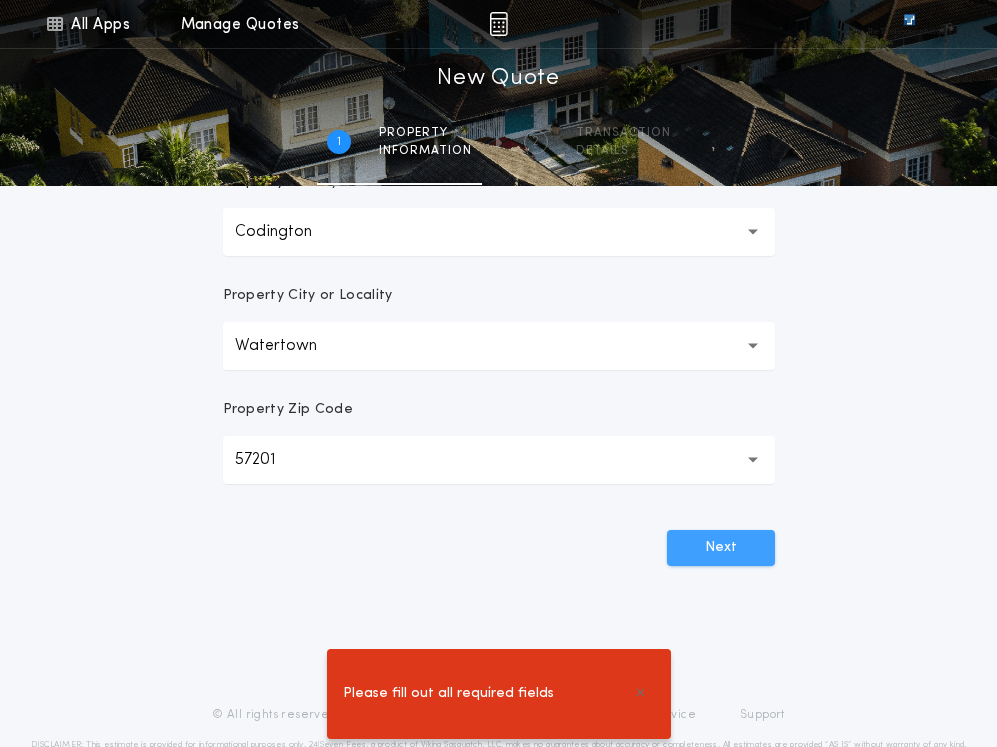 click on "Next" at bounding box center [721, 548] 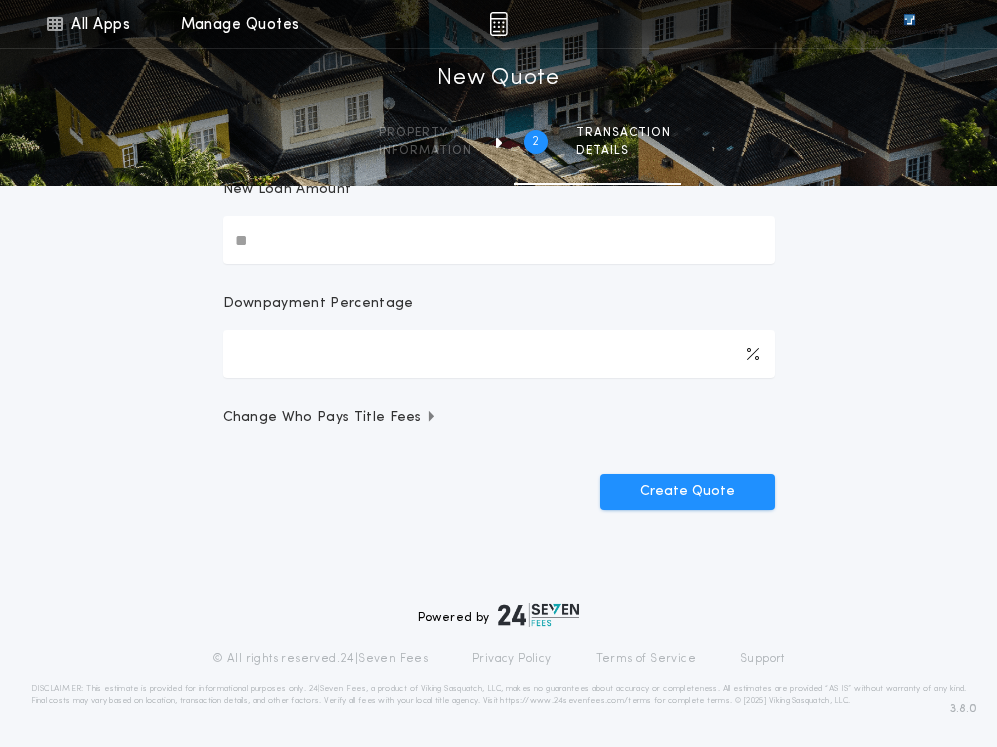 scroll, scrollTop: 0, scrollLeft: 0, axis: both 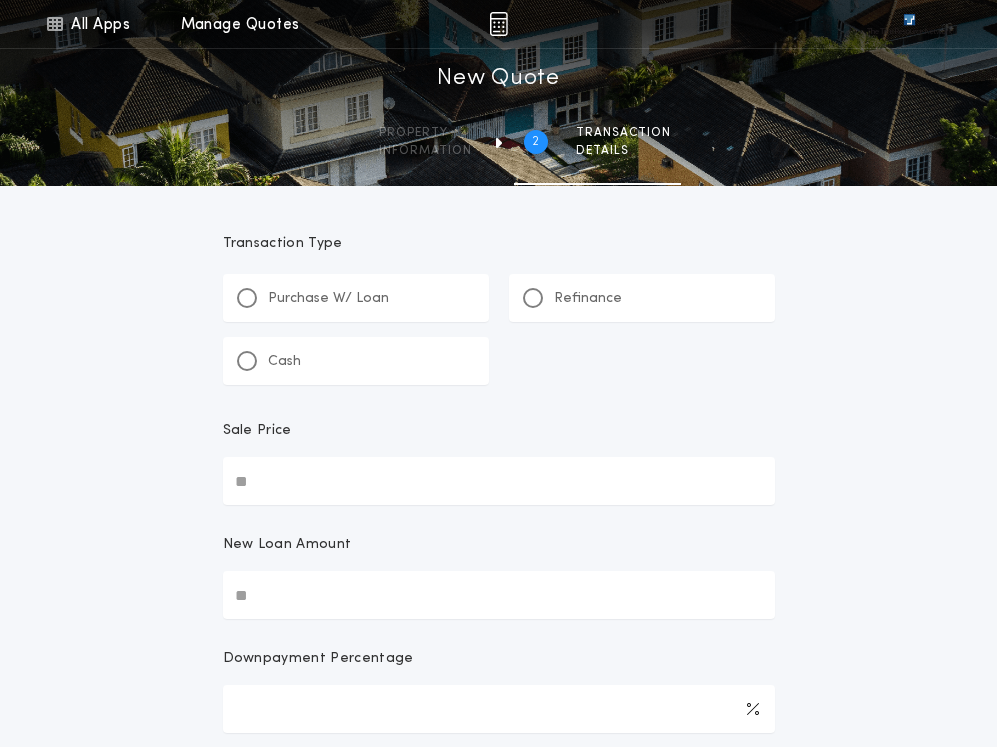 click on "Cash" at bounding box center (356, 361) 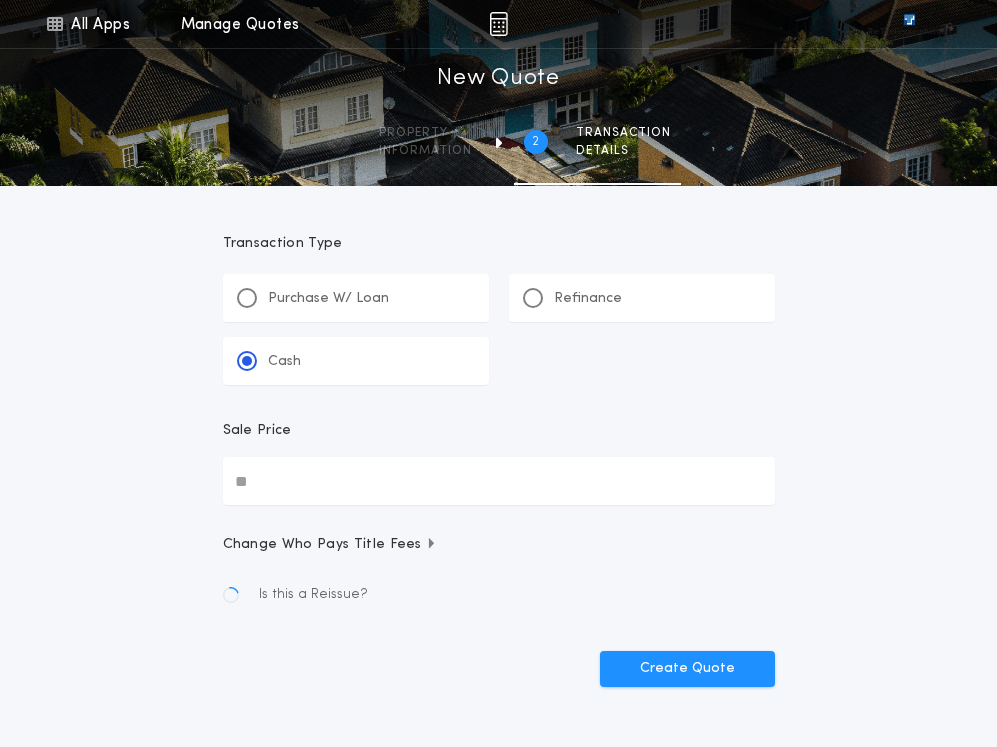 click on "Sale Price" at bounding box center (499, 481) 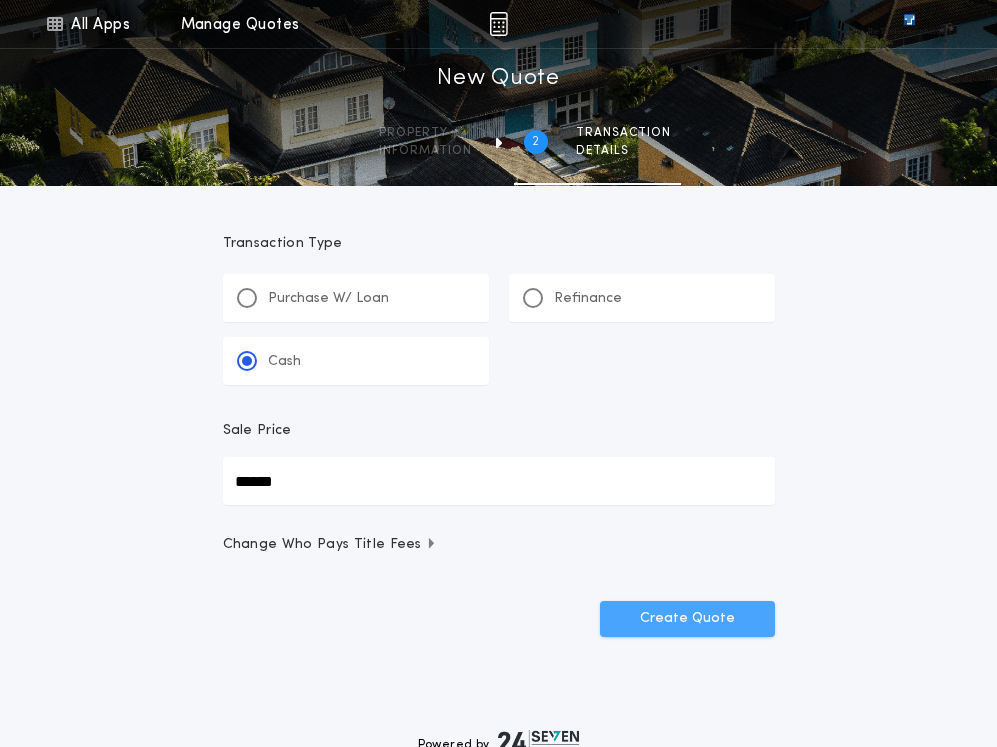 type on "******" 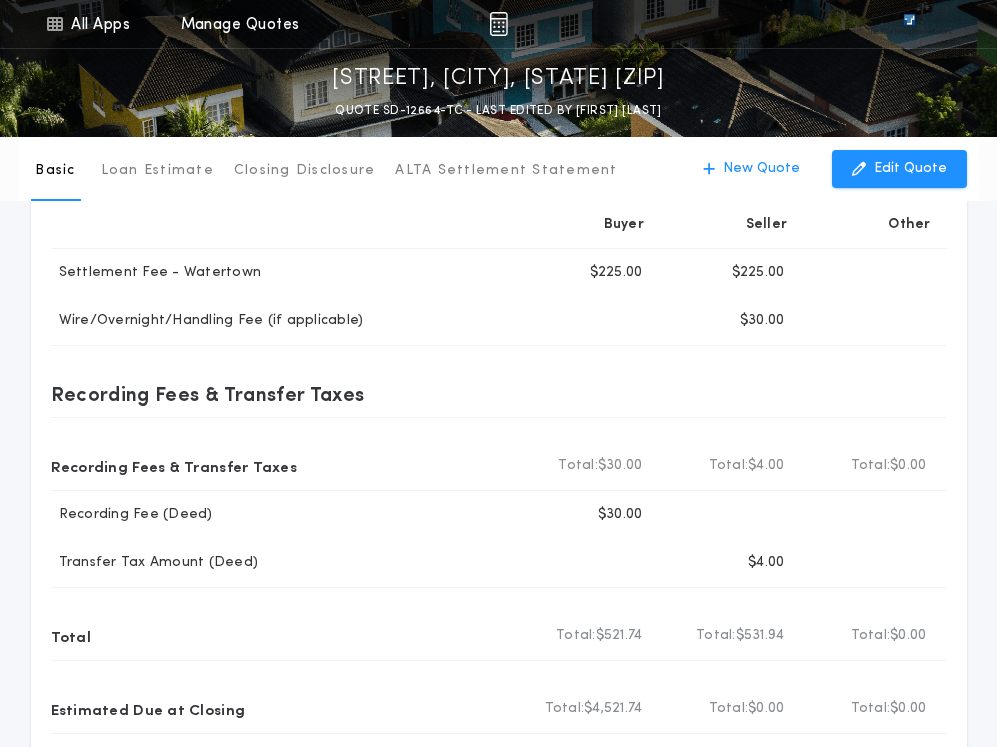scroll, scrollTop: 0, scrollLeft: 0, axis: both 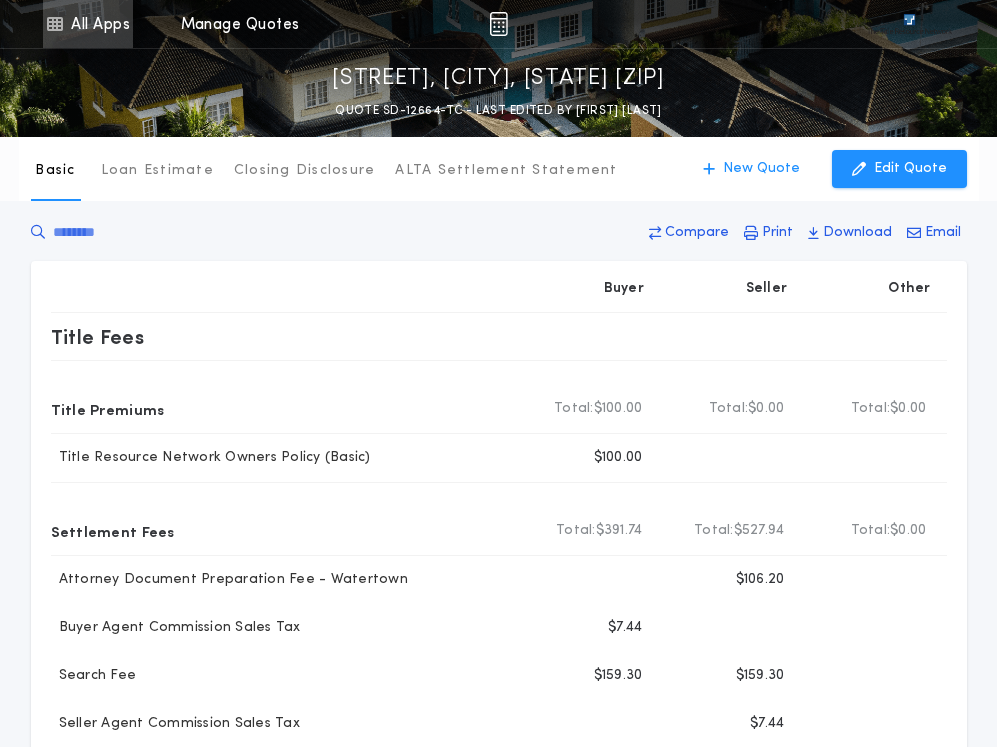 click on "All Apps" at bounding box center (88, 24) 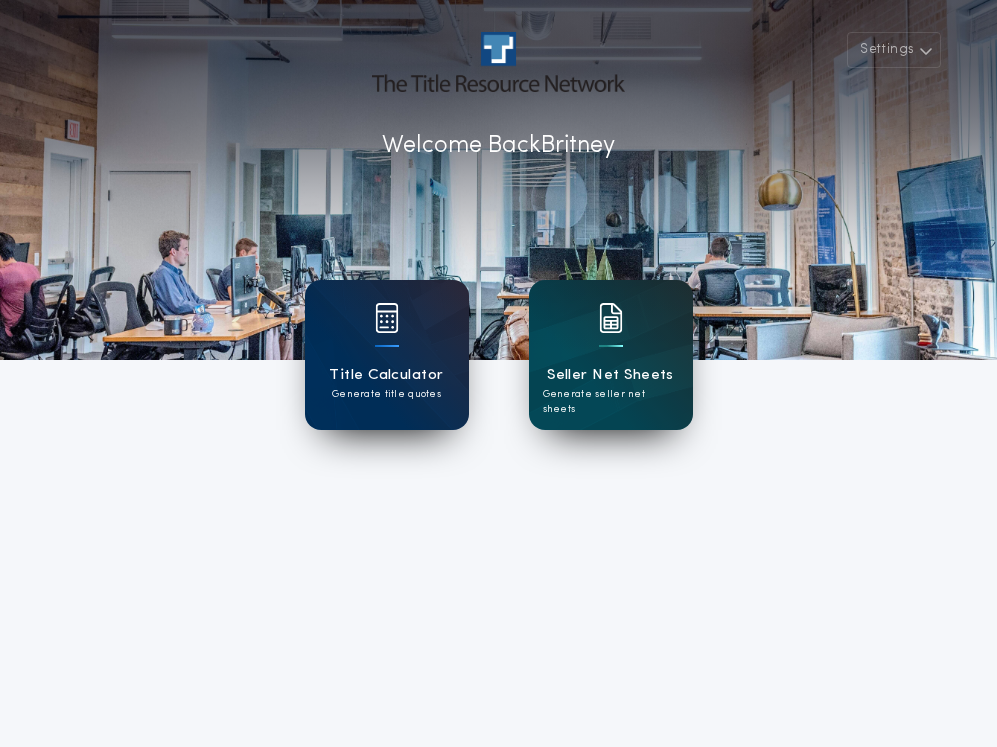 click on "Title Calculator Generate title quotes Seller Net Sheets Generate seller net sheets" at bounding box center (499, 355) 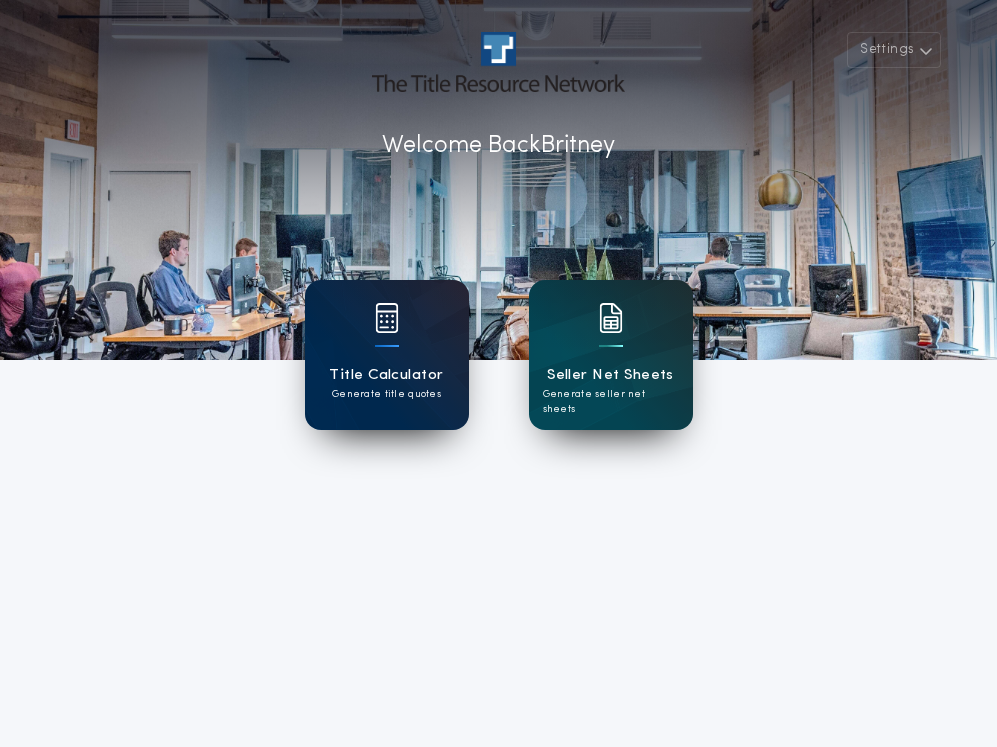 click on "Title Calculator" at bounding box center (386, 375) 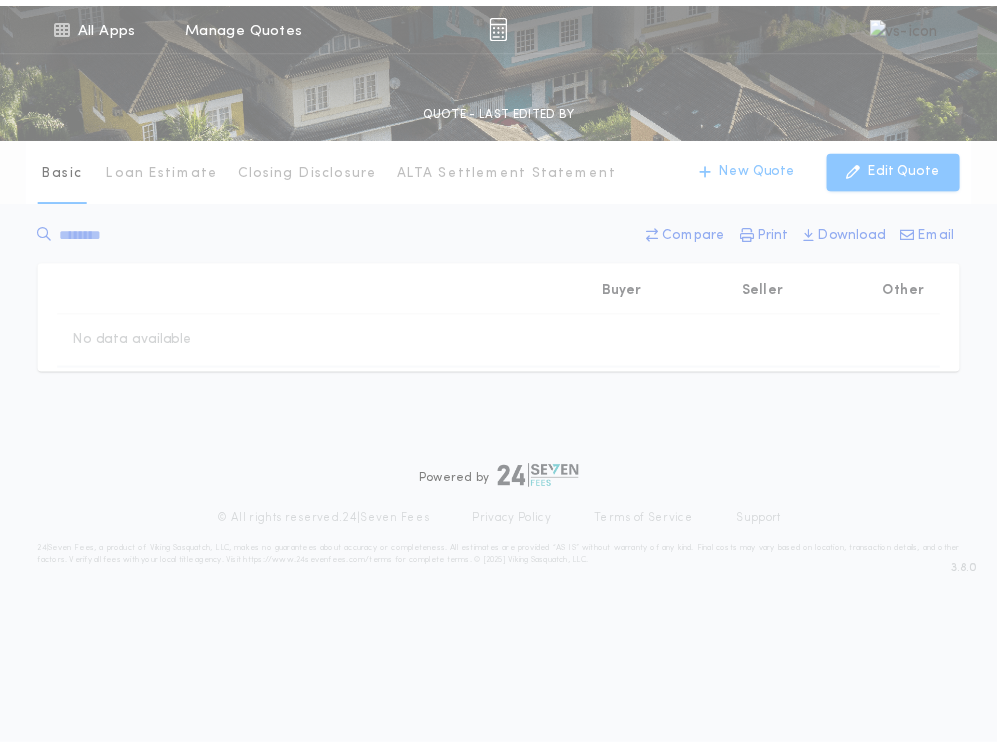 scroll, scrollTop: 0, scrollLeft: 0, axis: both 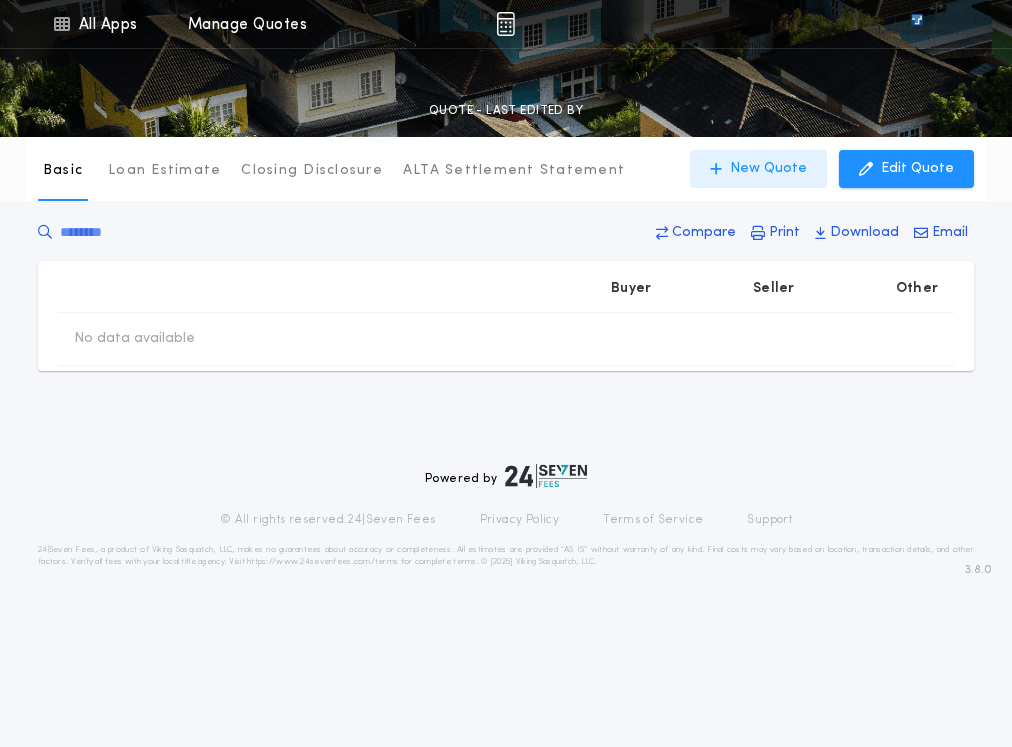 click on "New Quote" at bounding box center (768, 169) 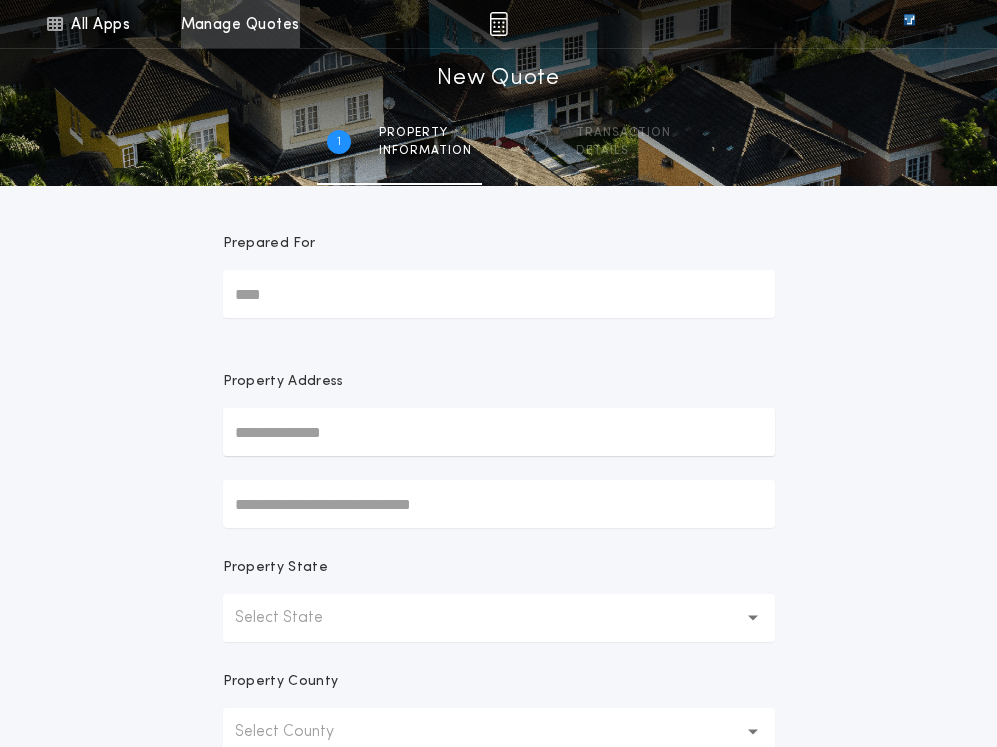 click on "Manage Quotes" at bounding box center (240, 24) 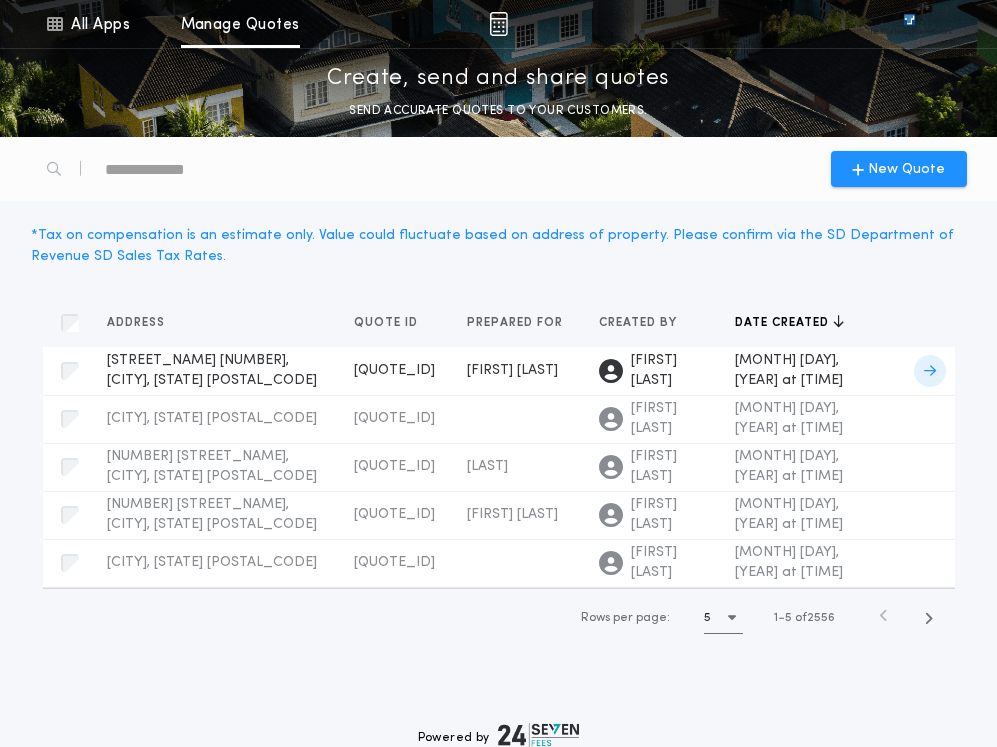 click on "[FIRST] [LAST]" at bounding box center [517, 371] 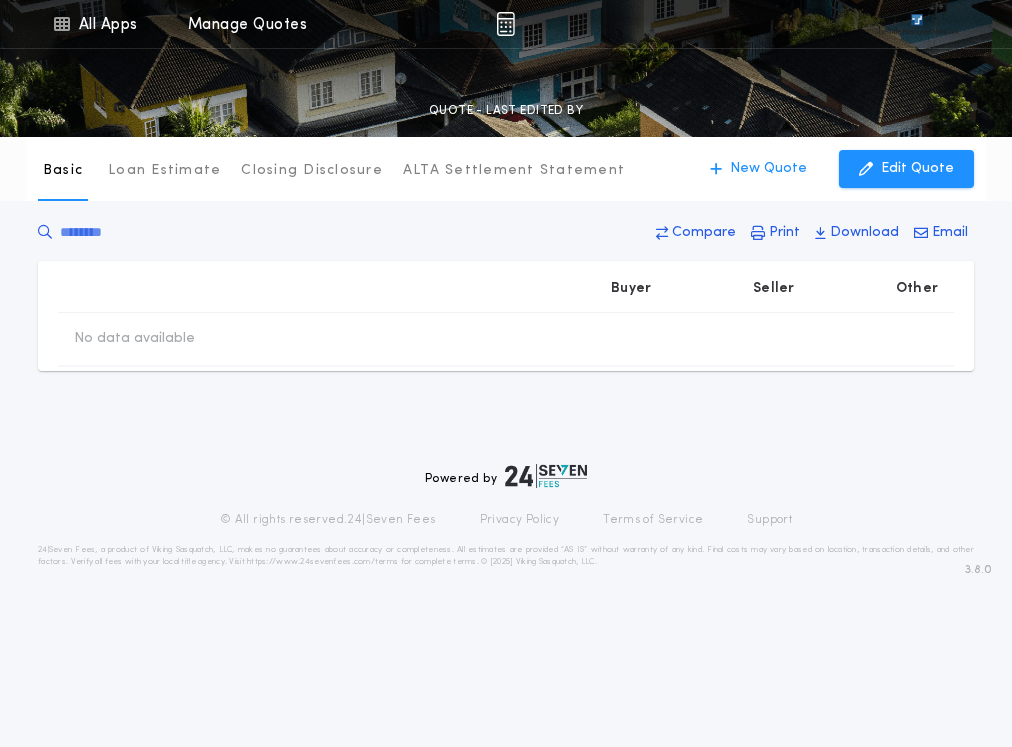 click on "No data available" at bounding box center (506, 340) 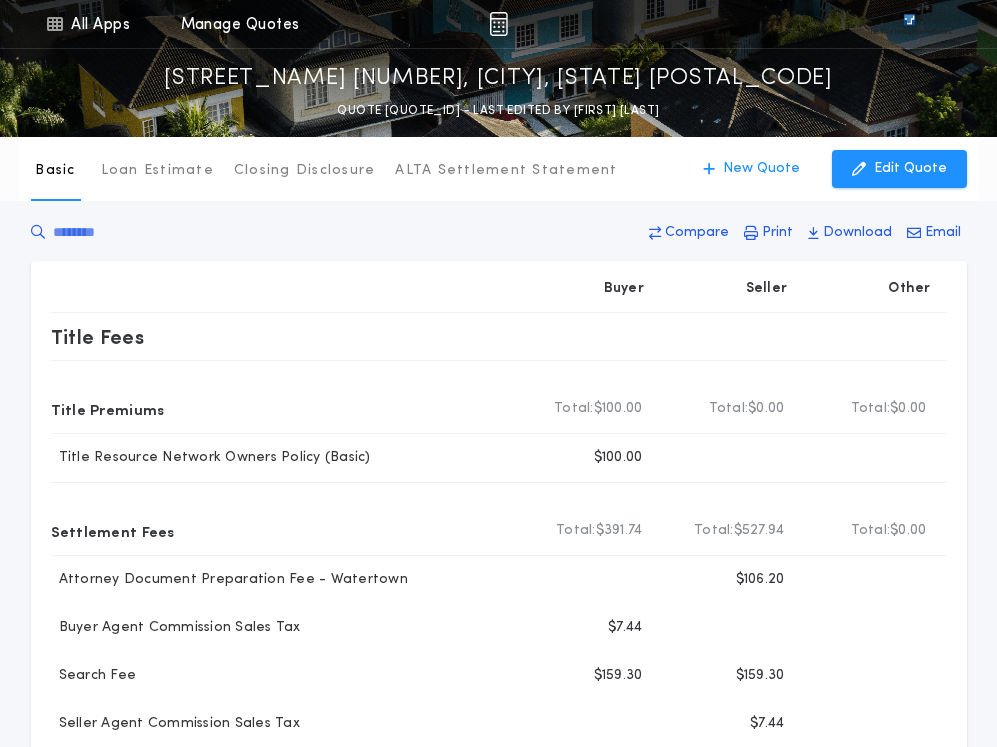 click at bounding box center (284, 289) 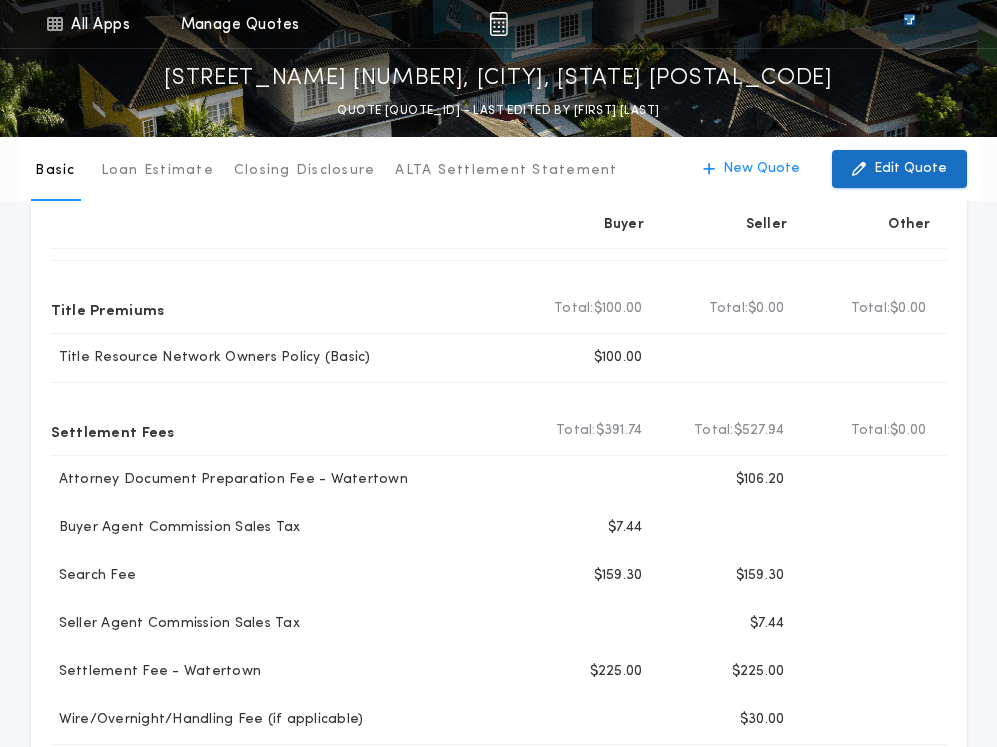 scroll, scrollTop: 0, scrollLeft: 0, axis: both 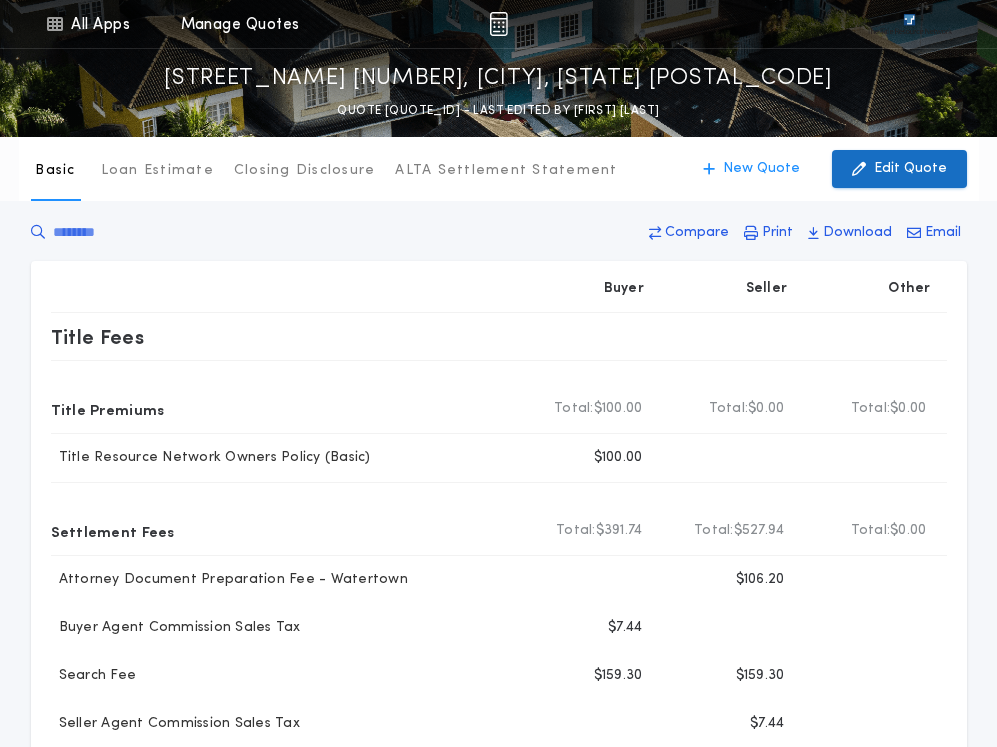 click on "Edit Quote" at bounding box center (910, 169) 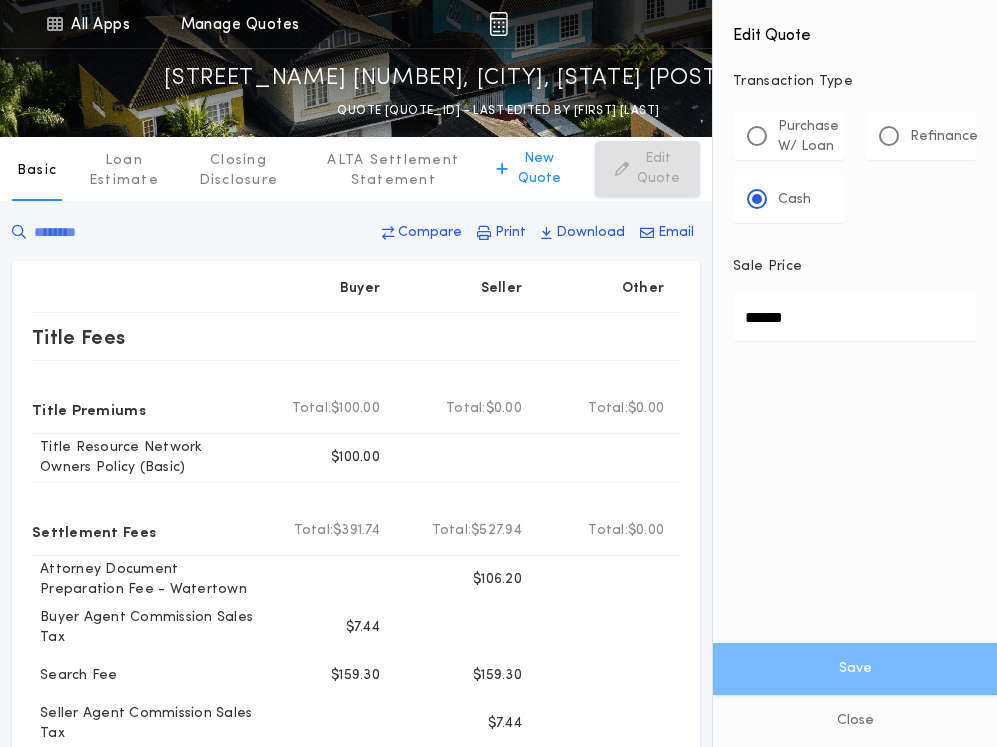 drag, startPoint x: 796, startPoint y: 320, endPoint x: 721, endPoint y: 320, distance: 75 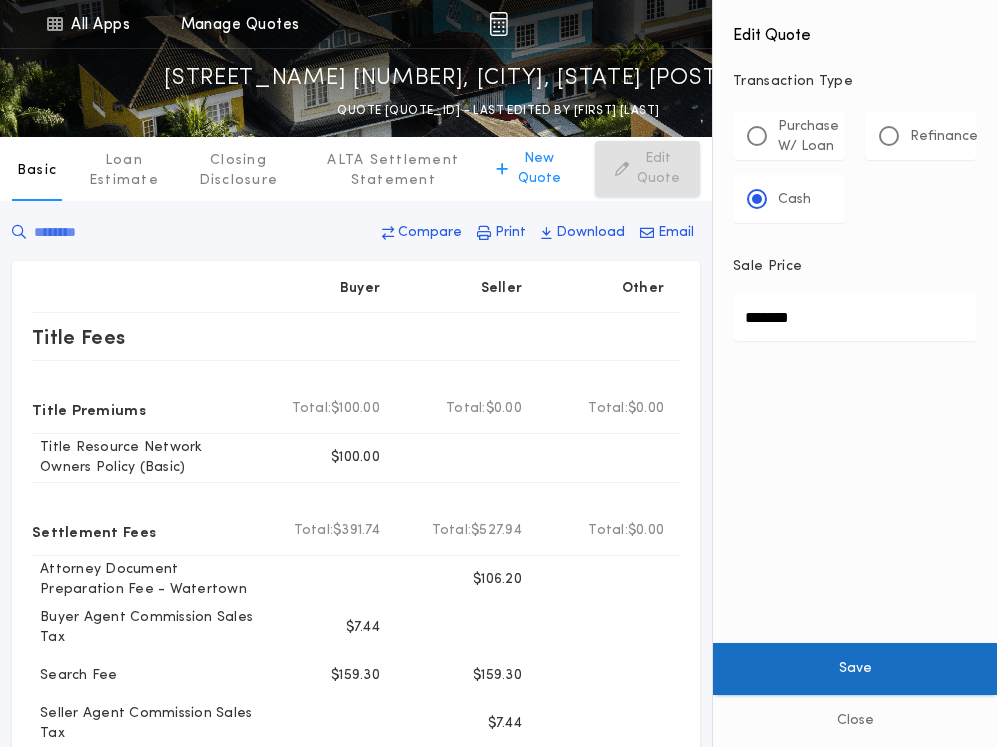 click on "Save" at bounding box center (855, 669) 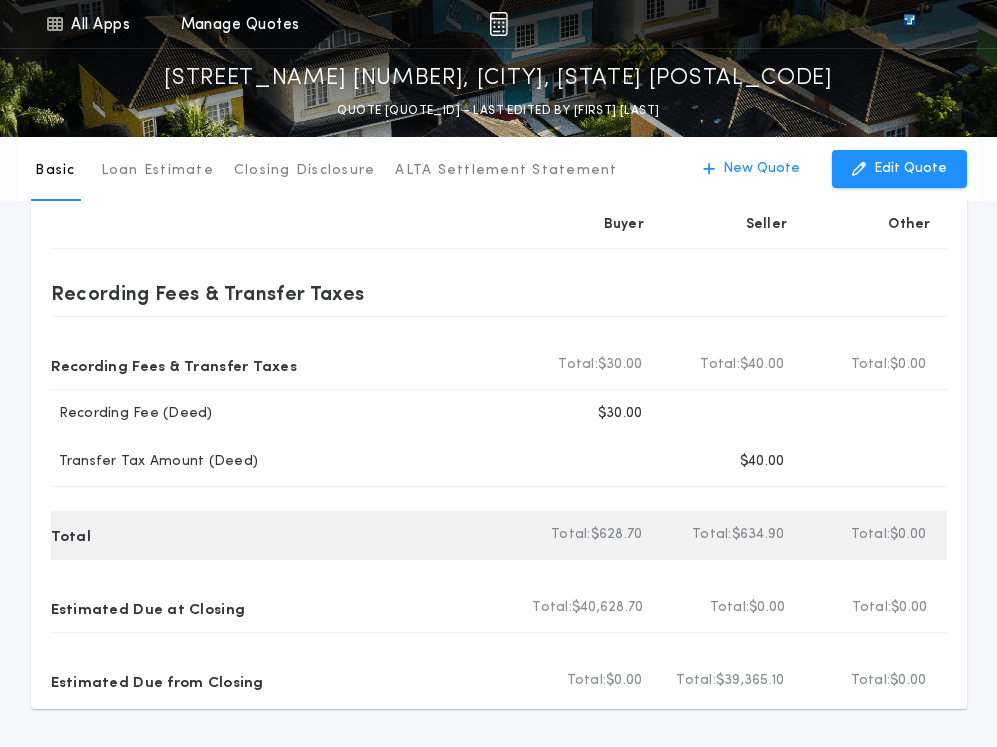 scroll, scrollTop: 700, scrollLeft: 0, axis: vertical 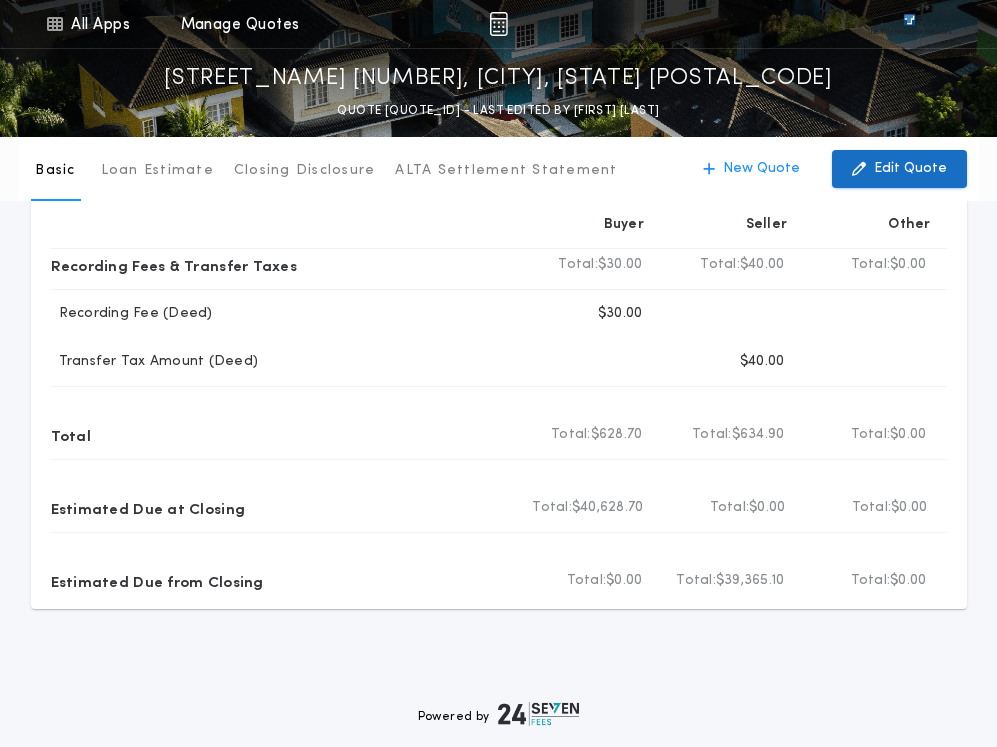 click at bounding box center [859, 169] 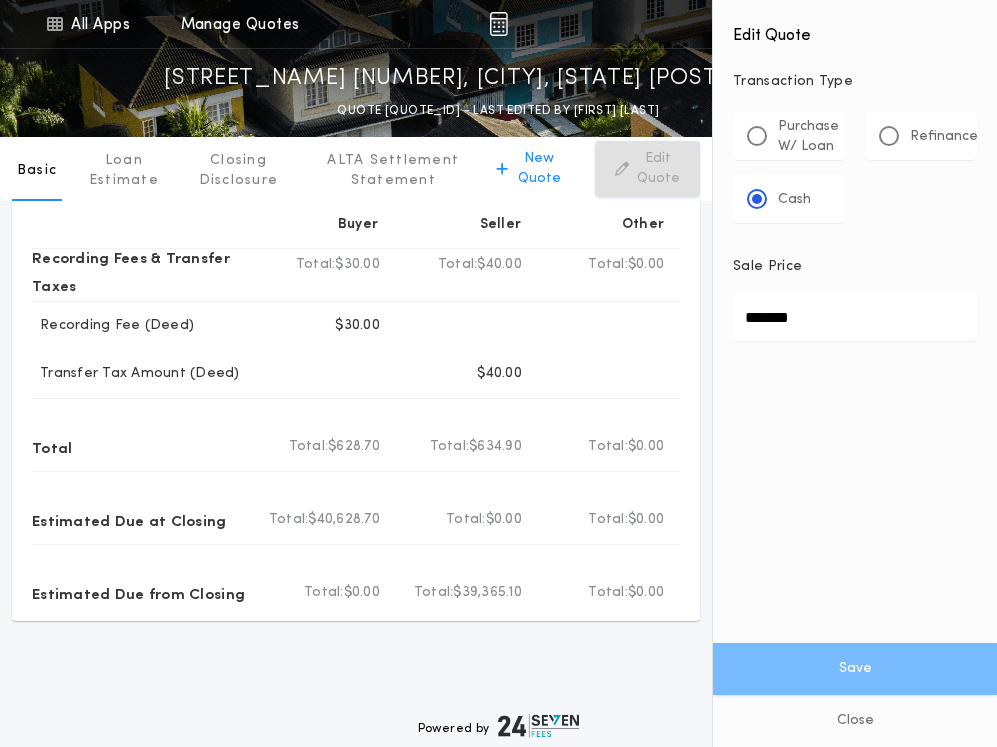 drag, startPoint x: 820, startPoint y: 332, endPoint x: 744, endPoint y: 328, distance: 76.105194 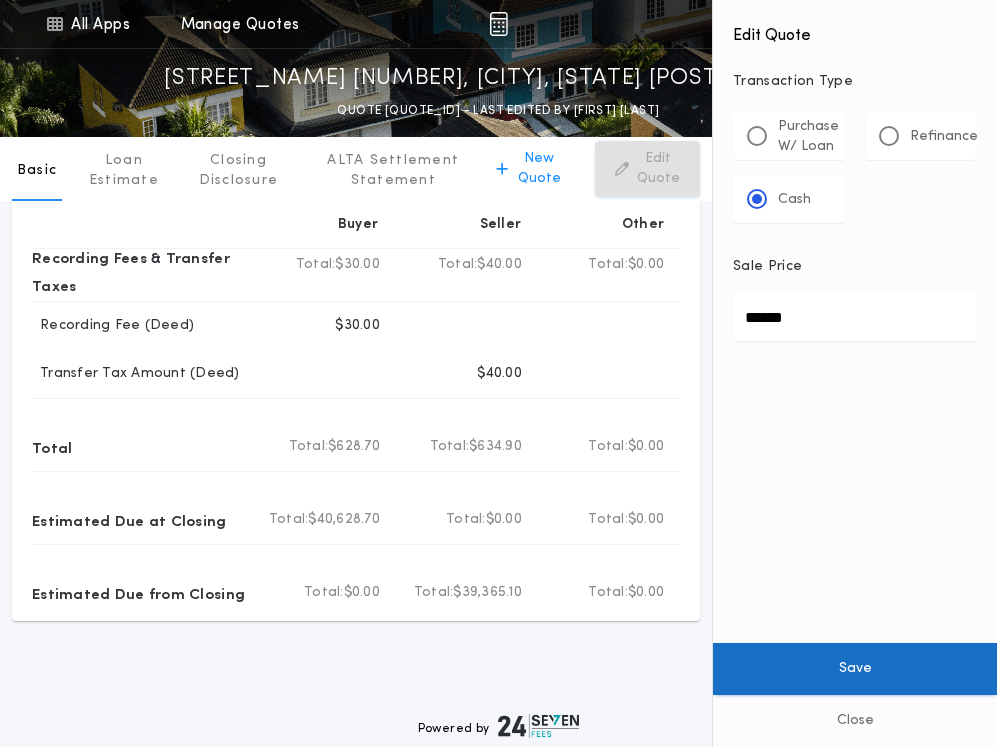 type on "******" 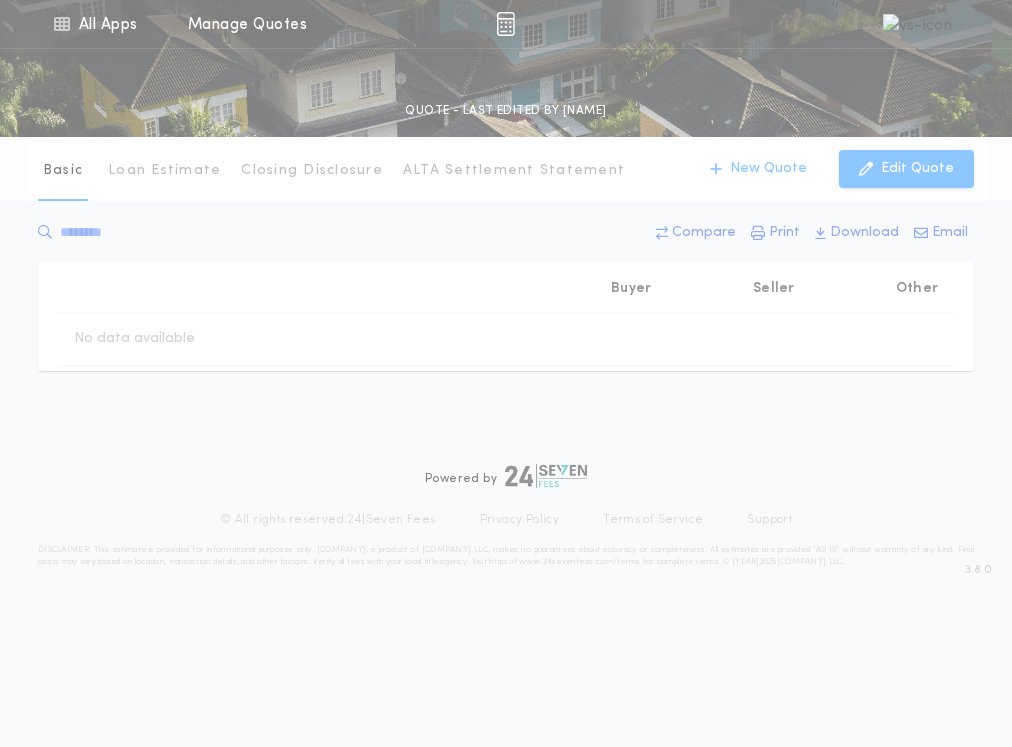 scroll, scrollTop: 0, scrollLeft: 0, axis: both 